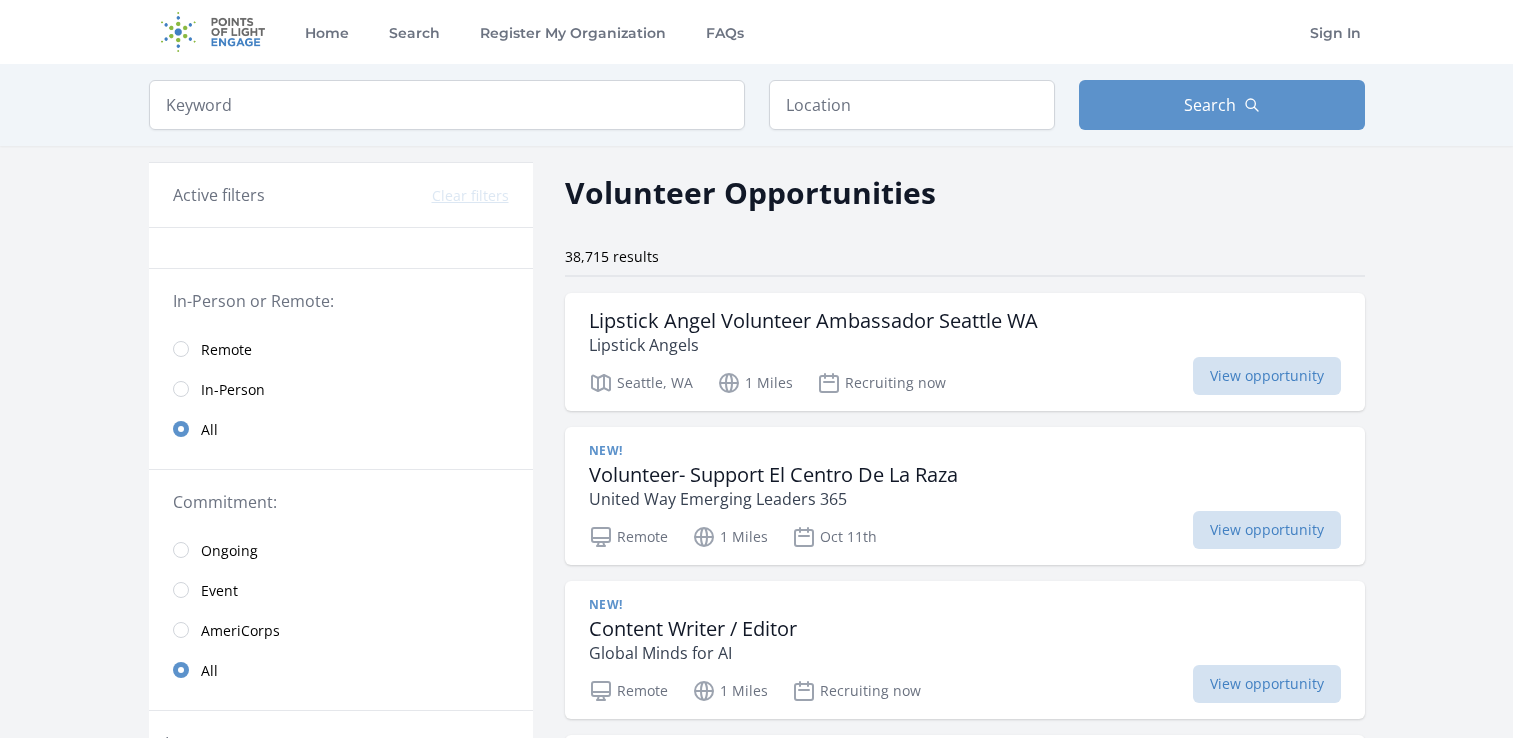 scroll, scrollTop: 0, scrollLeft: 0, axis: both 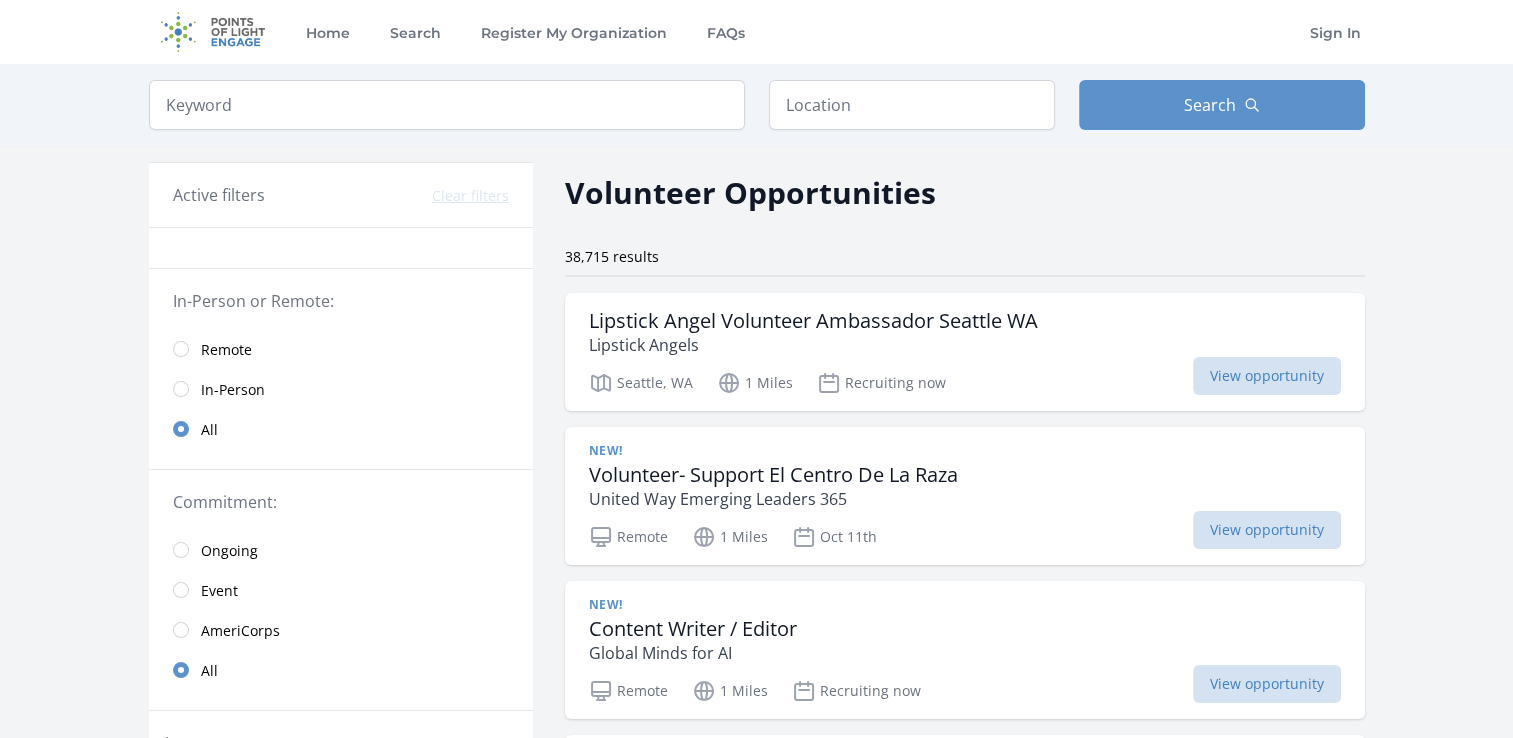 click on "Remote" at bounding box center [226, 350] 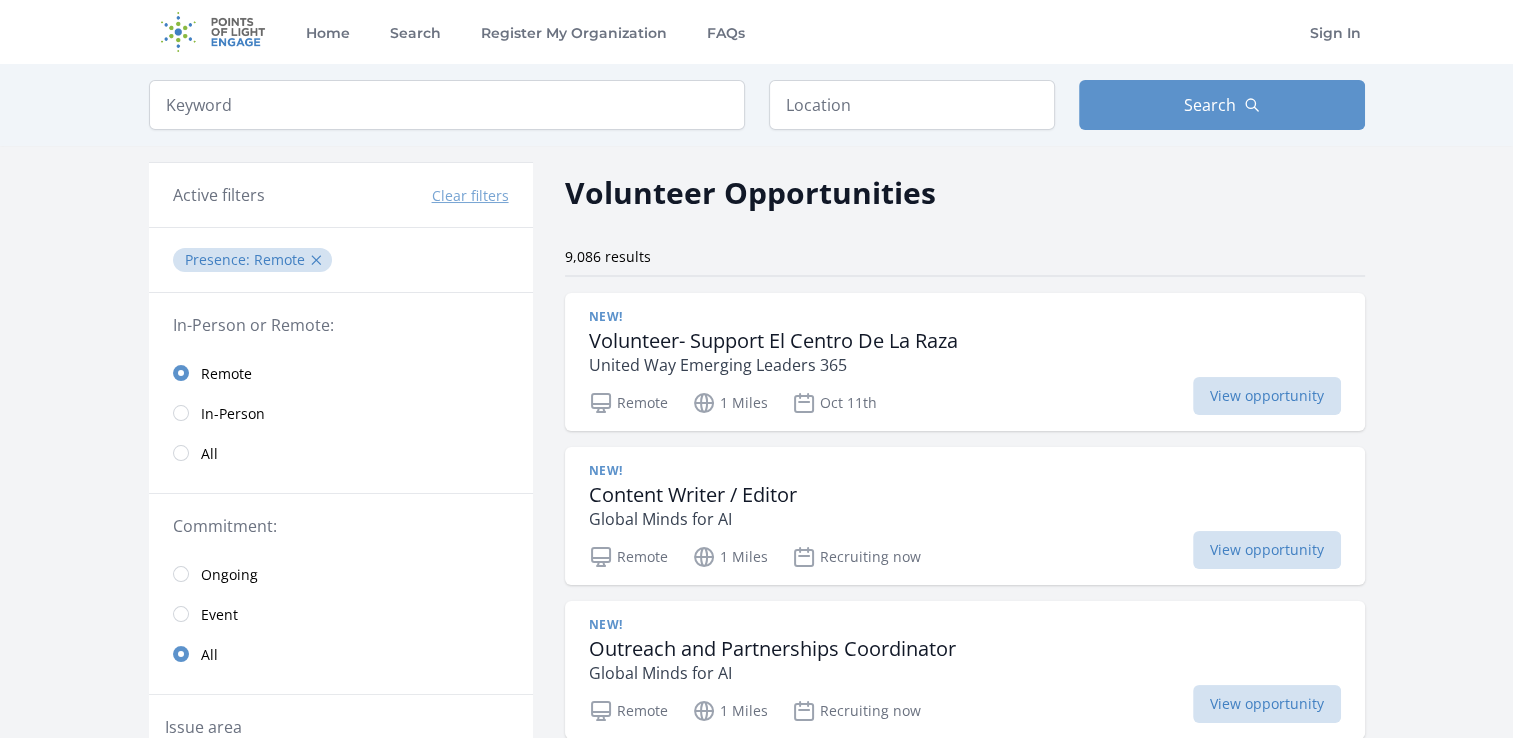 scroll, scrollTop: 67, scrollLeft: 0, axis: vertical 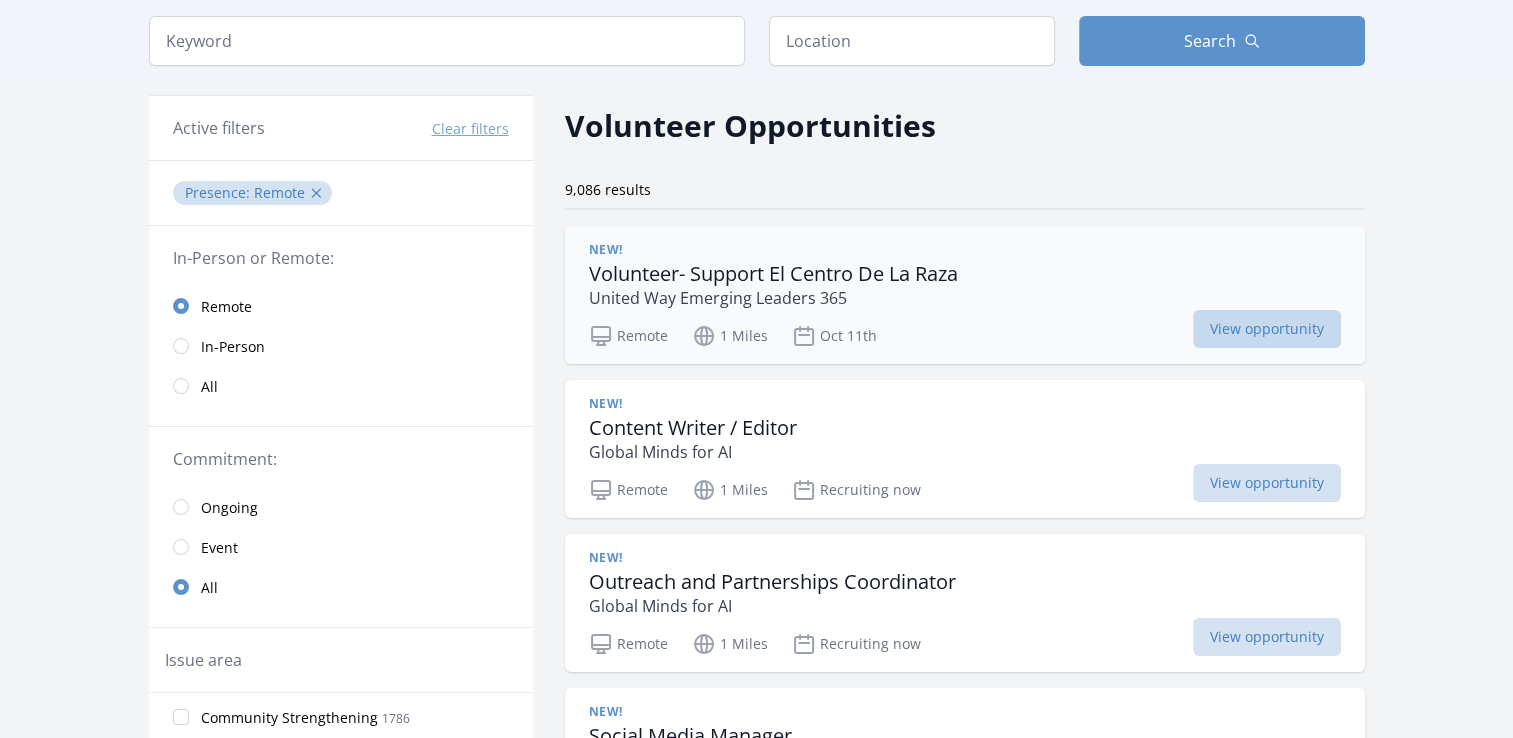 drag, startPoint x: 709, startPoint y: 281, endPoint x: 1267, endPoint y: 321, distance: 559.4319 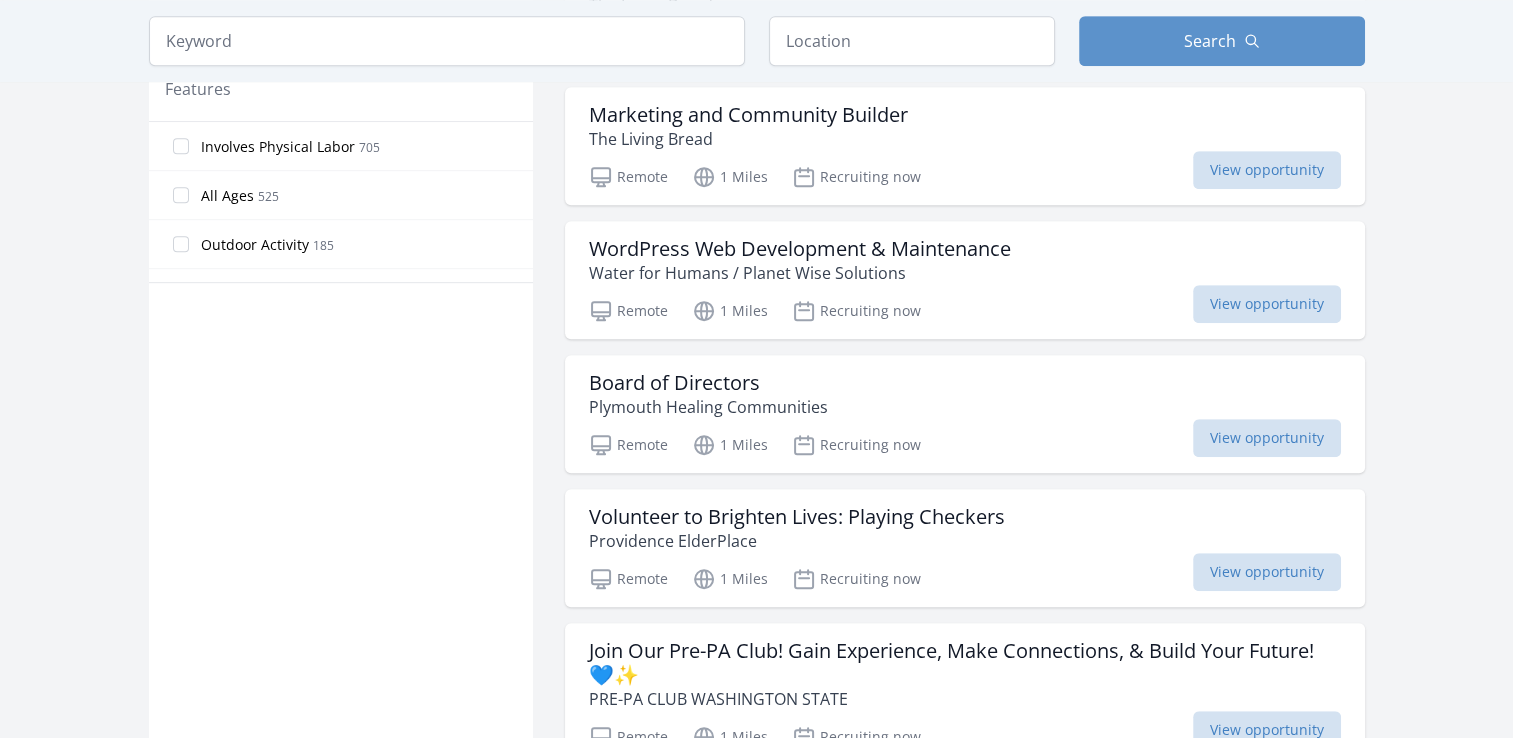 scroll, scrollTop: 1094, scrollLeft: 0, axis: vertical 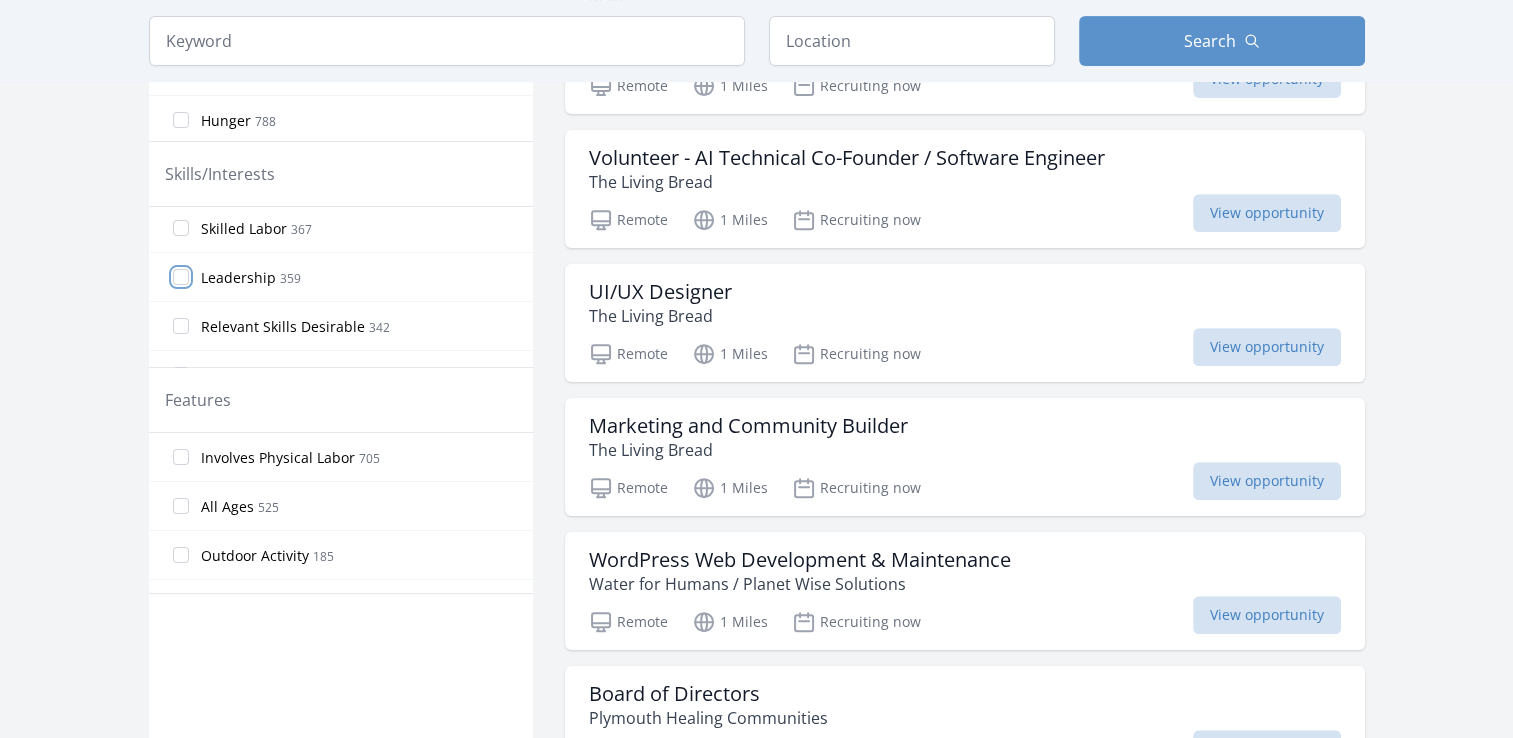 click on "Leadership   359" at bounding box center (181, 277) 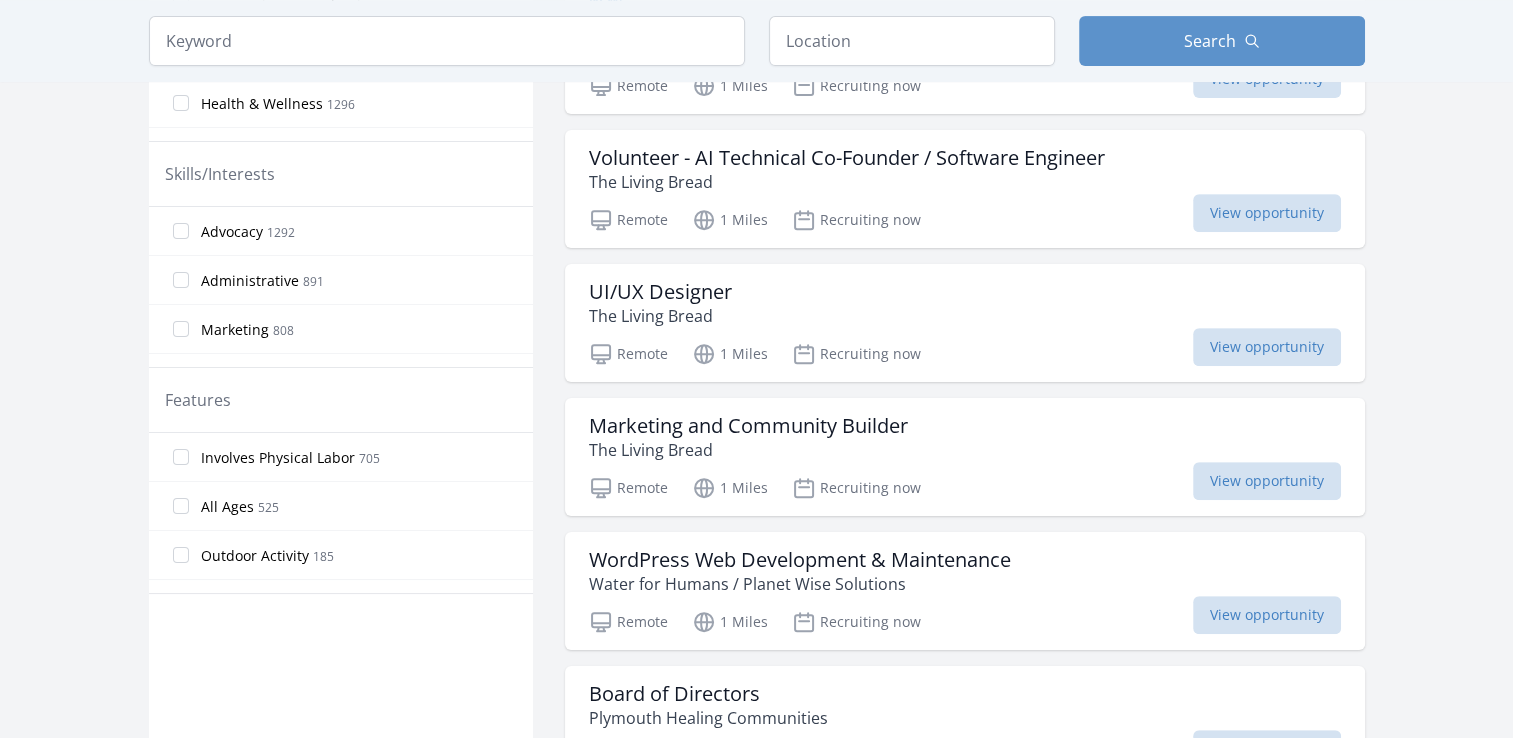 scroll, scrollTop: 115, scrollLeft: 0, axis: vertical 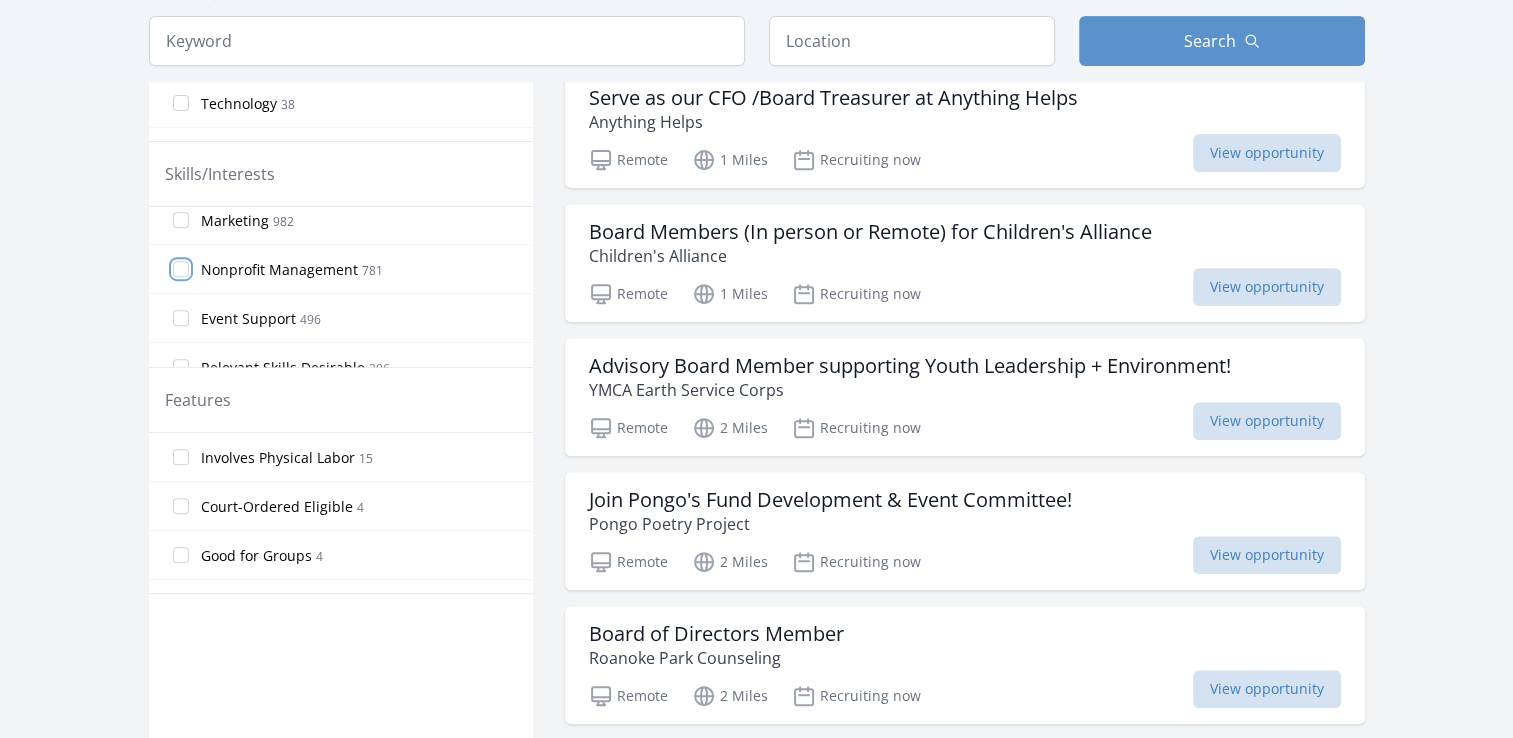 click on "Nonprofit Management   781" at bounding box center (181, 269) 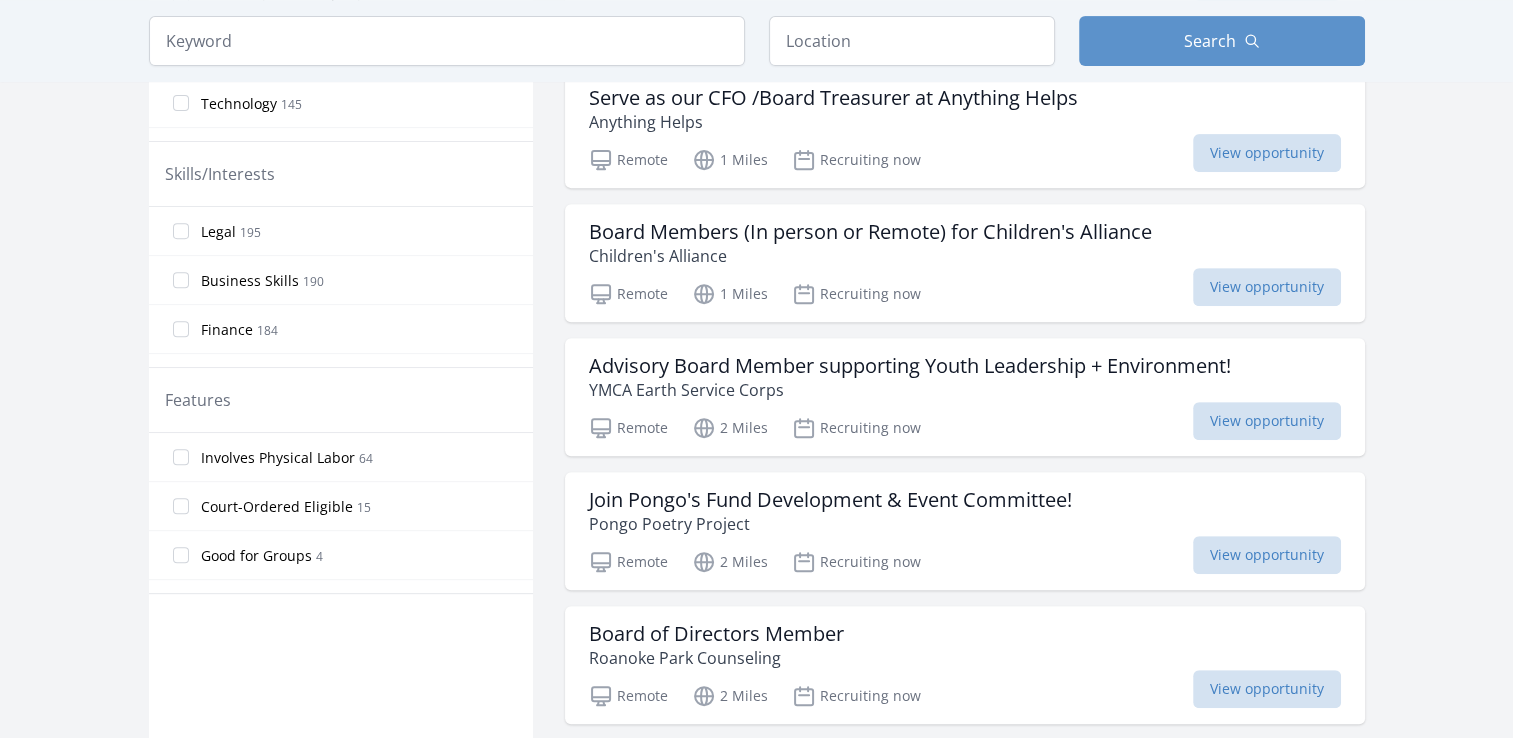 scroll, scrollTop: 587, scrollLeft: 0, axis: vertical 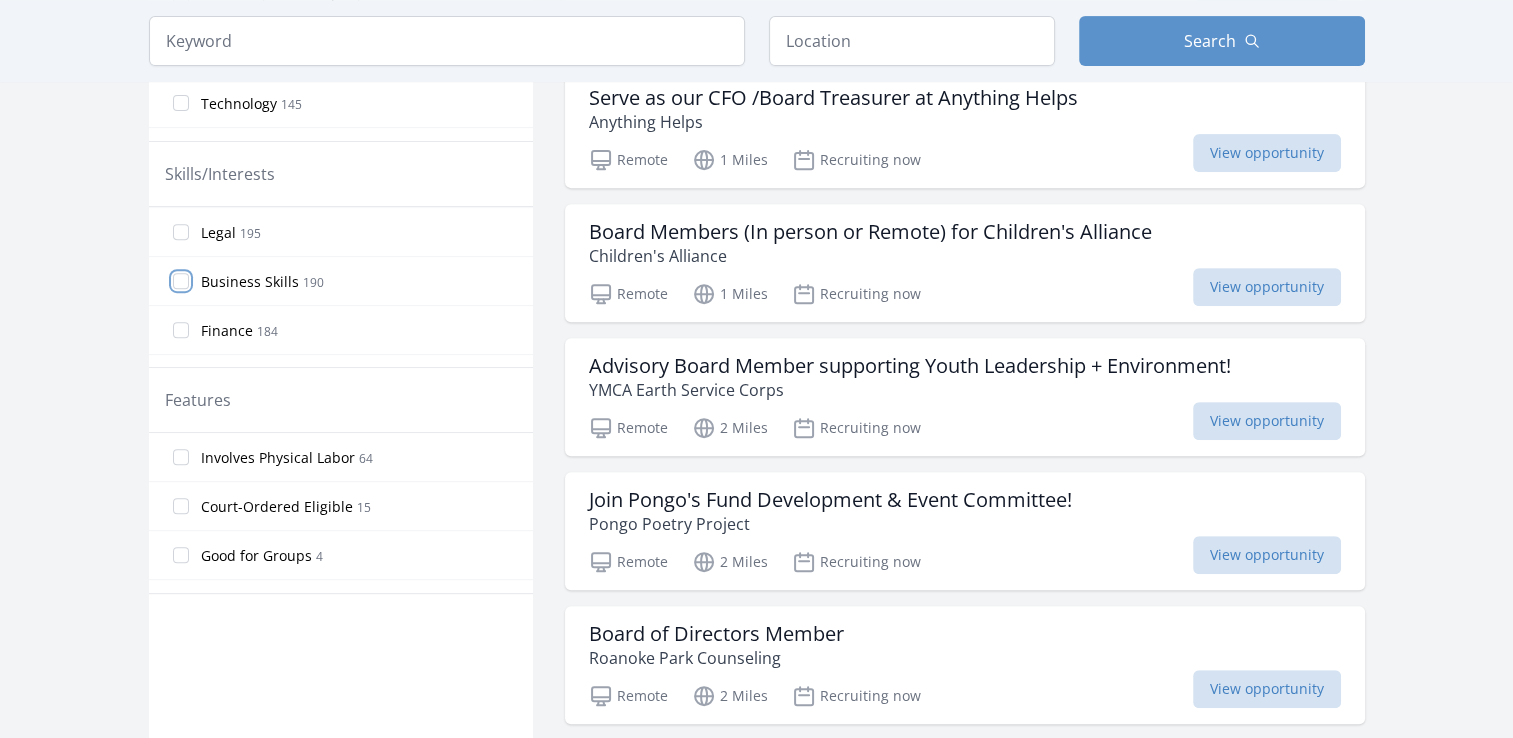 click on "Business Skills   190" at bounding box center (181, 281) 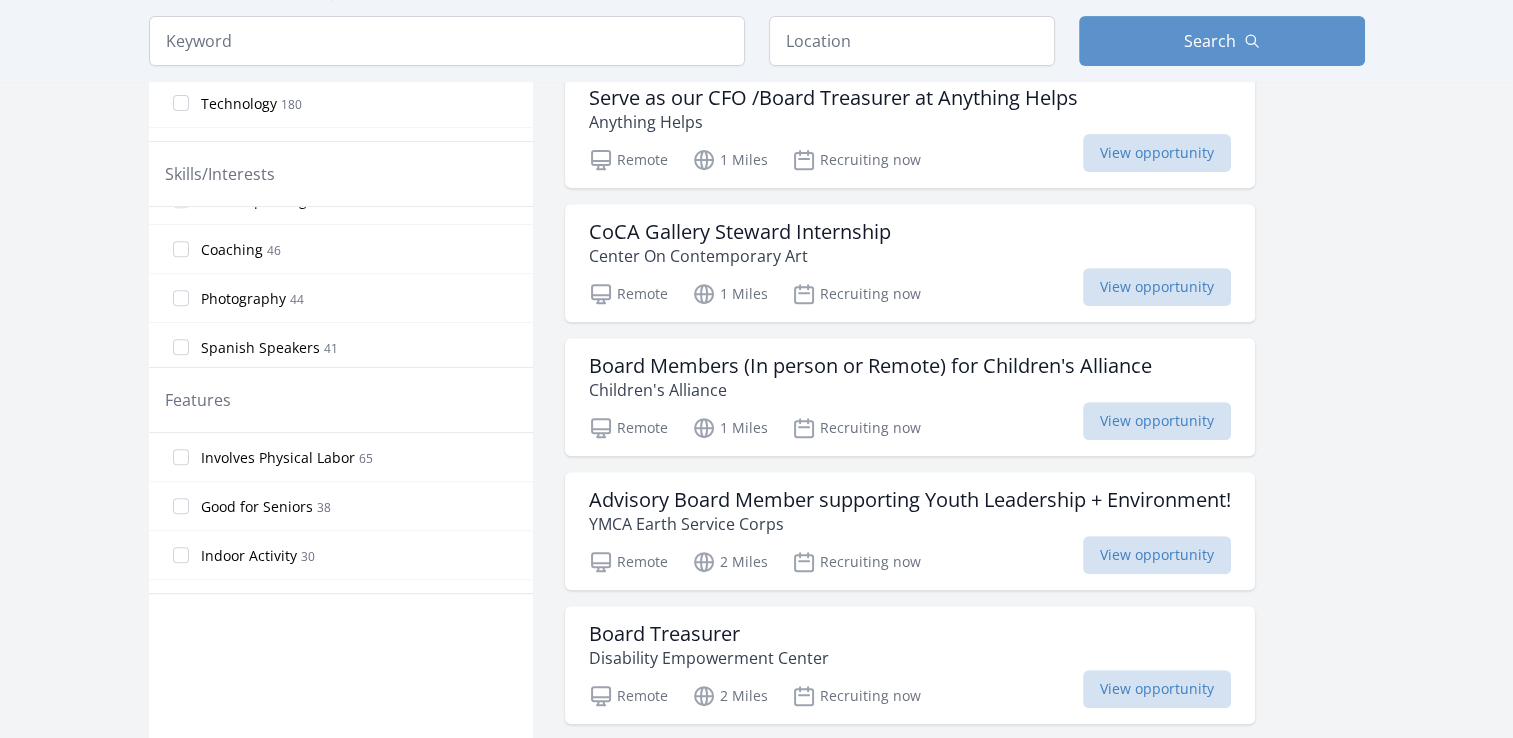 scroll, scrollTop: 1404, scrollLeft: 0, axis: vertical 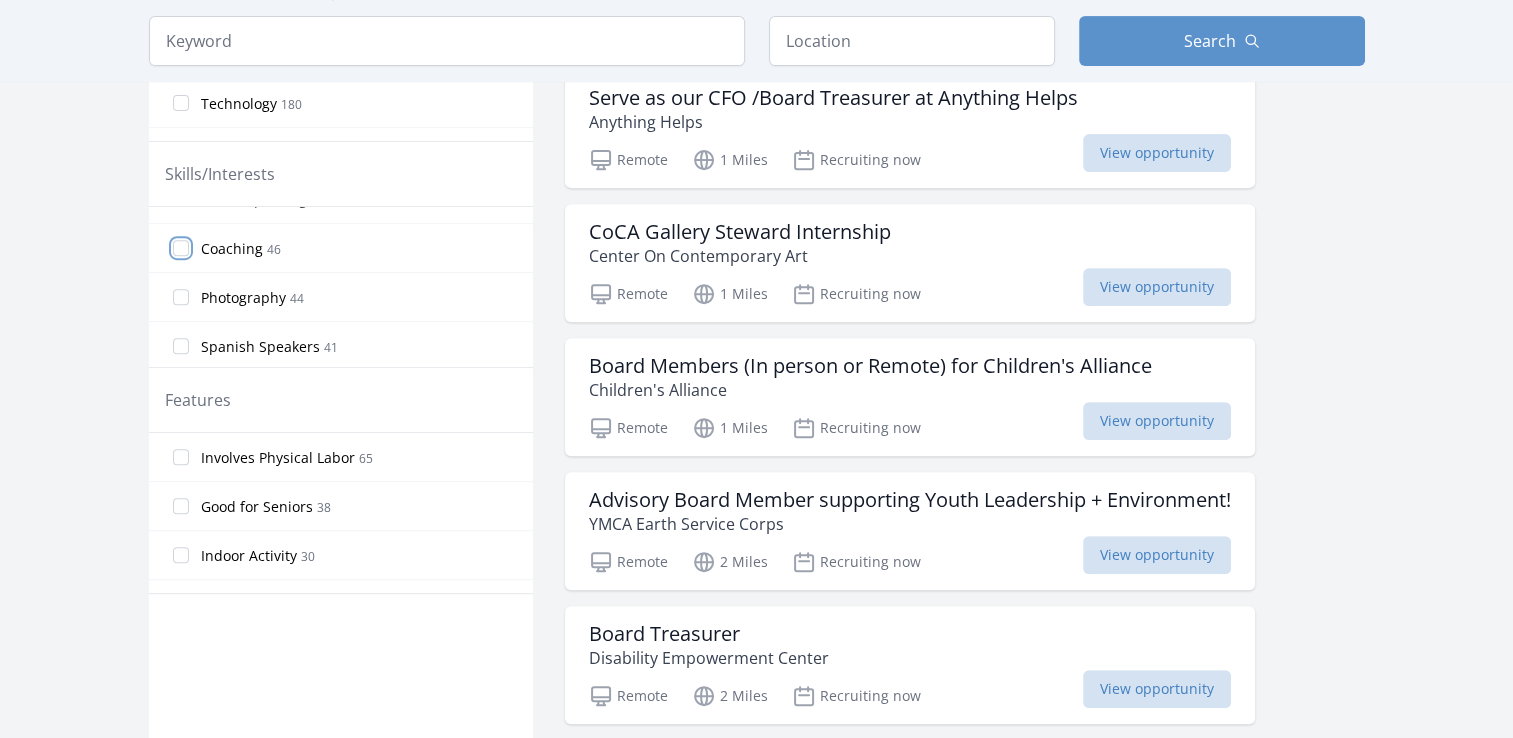 click on "Coaching   46" at bounding box center [181, 248] 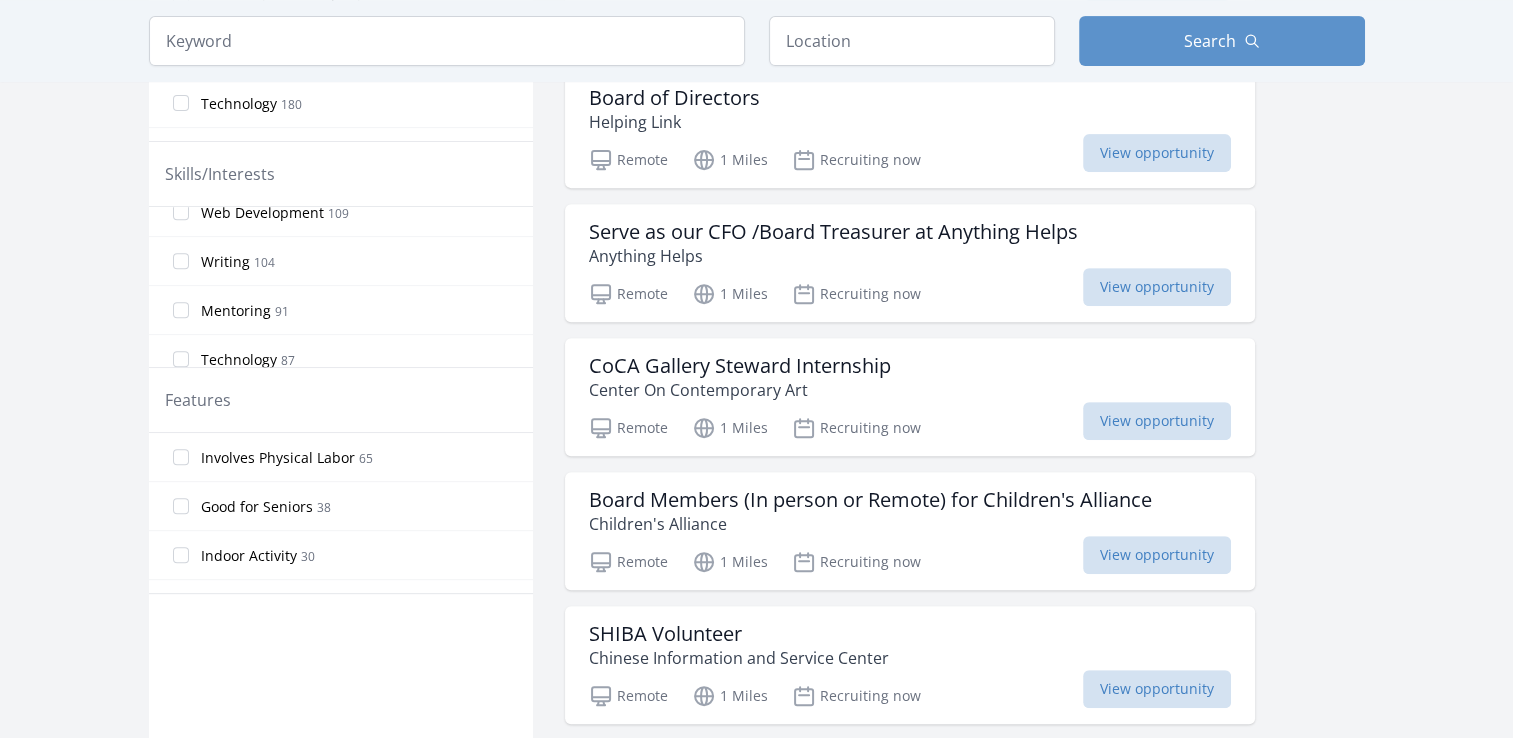 scroll, scrollTop: 1016, scrollLeft: 0, axis: vertical 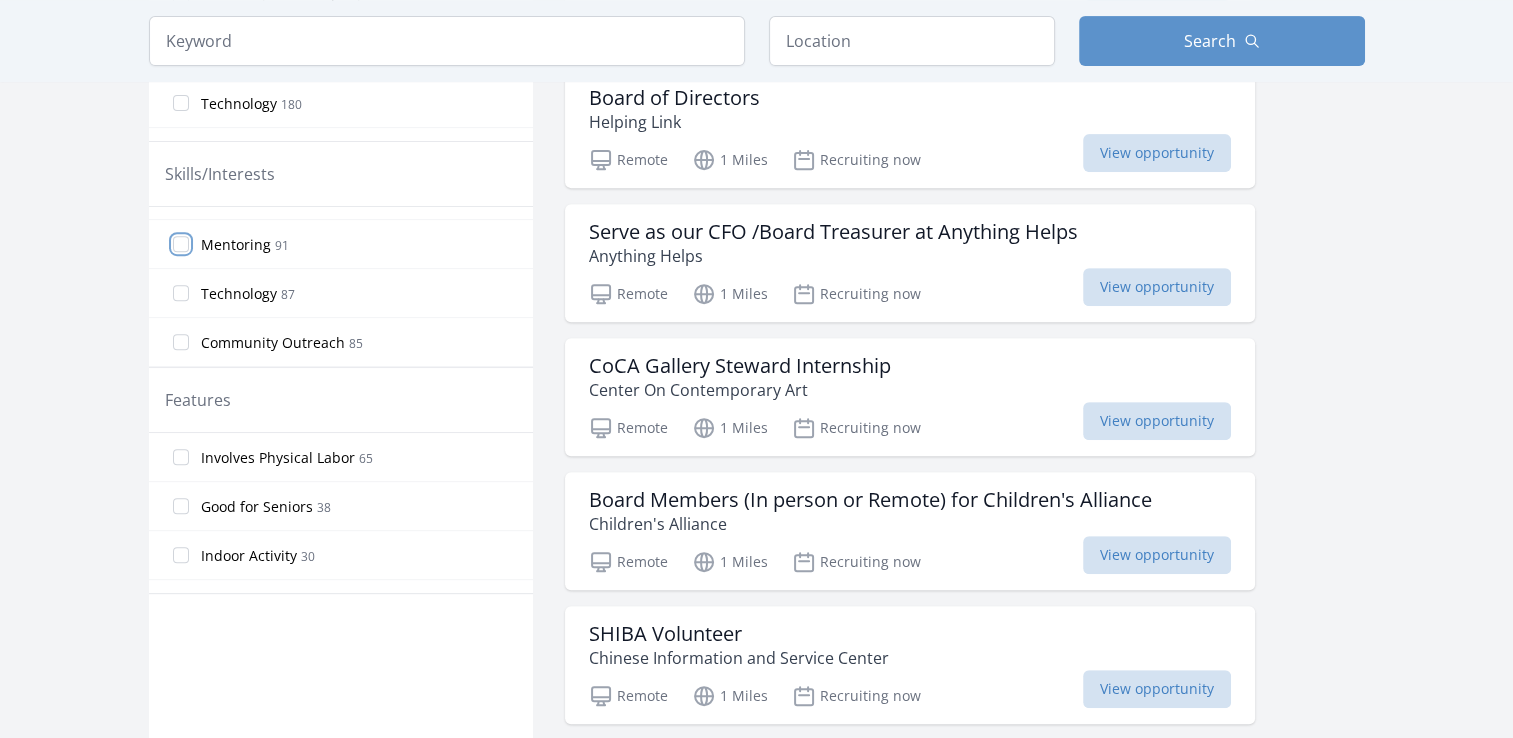 click on "Mentoring   91" at bounding box center (181, 244) 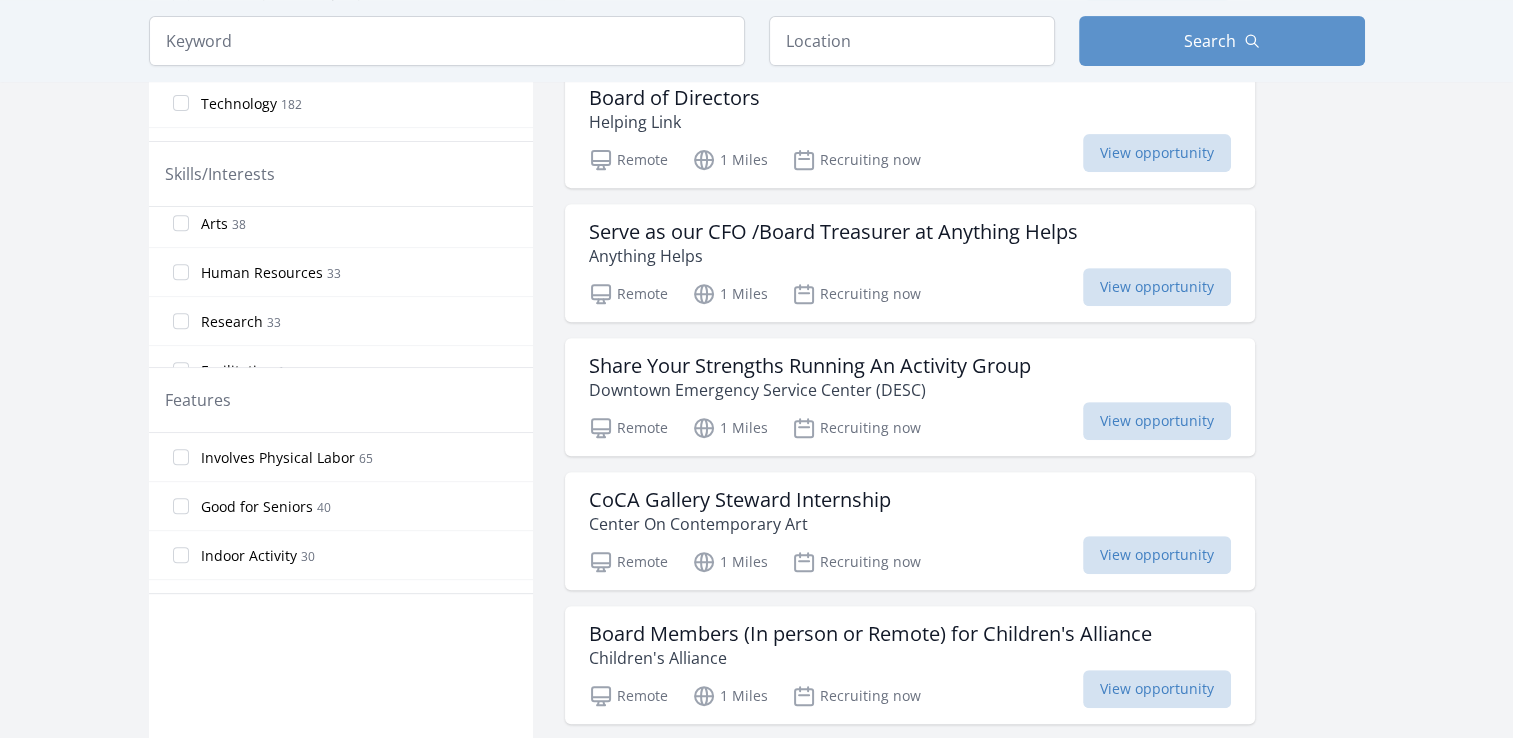 scroll, scrollTop: 1580, scrollLeft: 0, axis: vertical 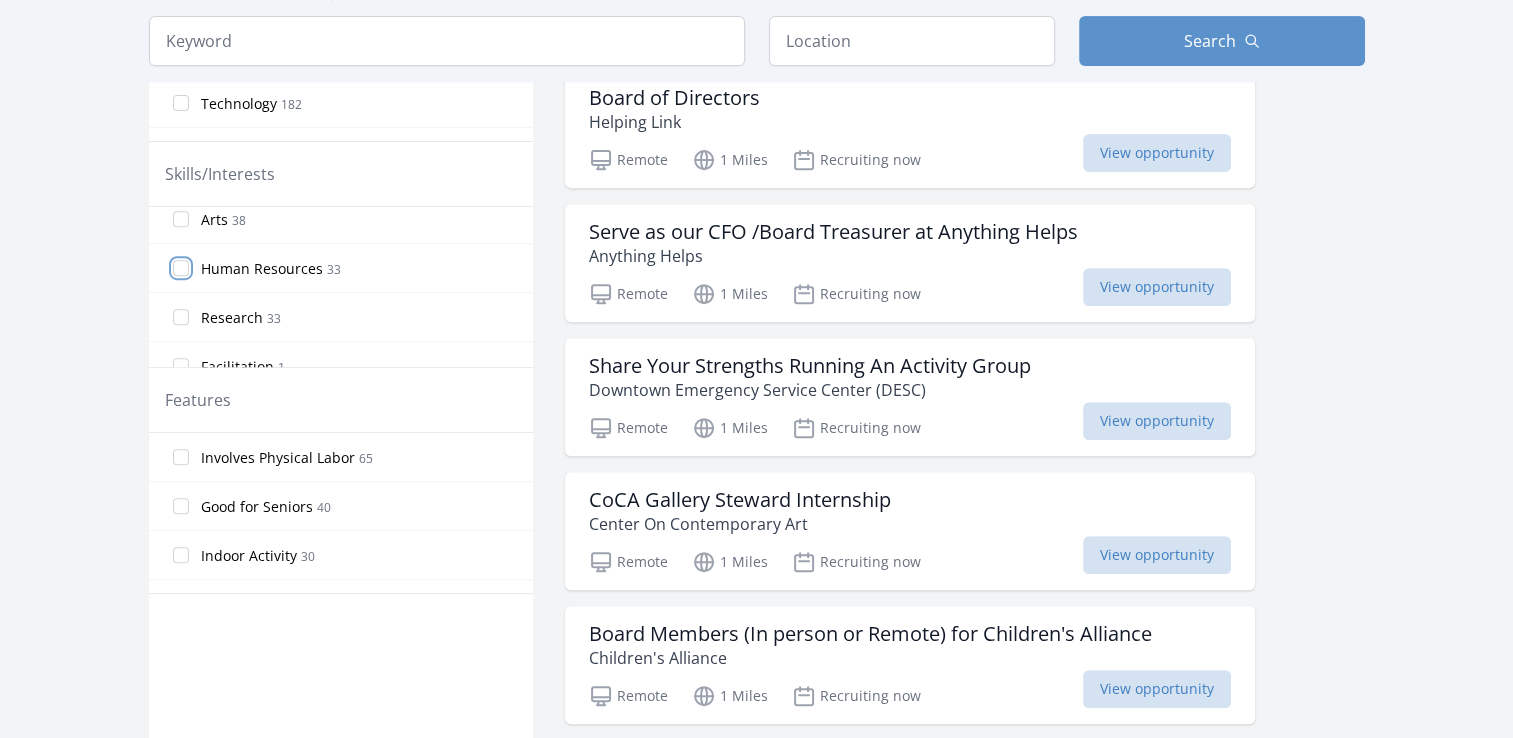 click on "Human Resources   33" at bounding box center [181, 268] 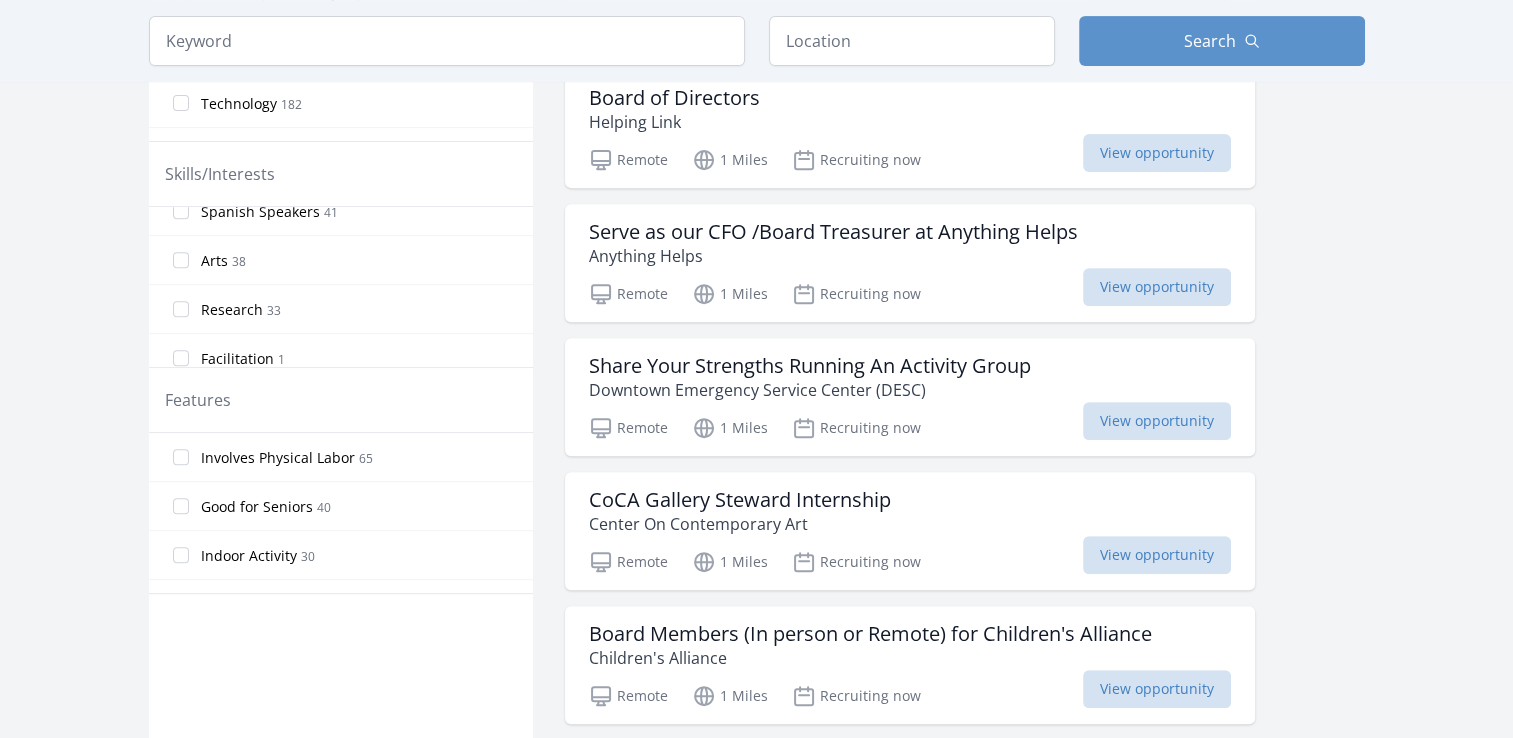 scroll, scrollTop: 1596, scrollLeft: 0, axis: vertical 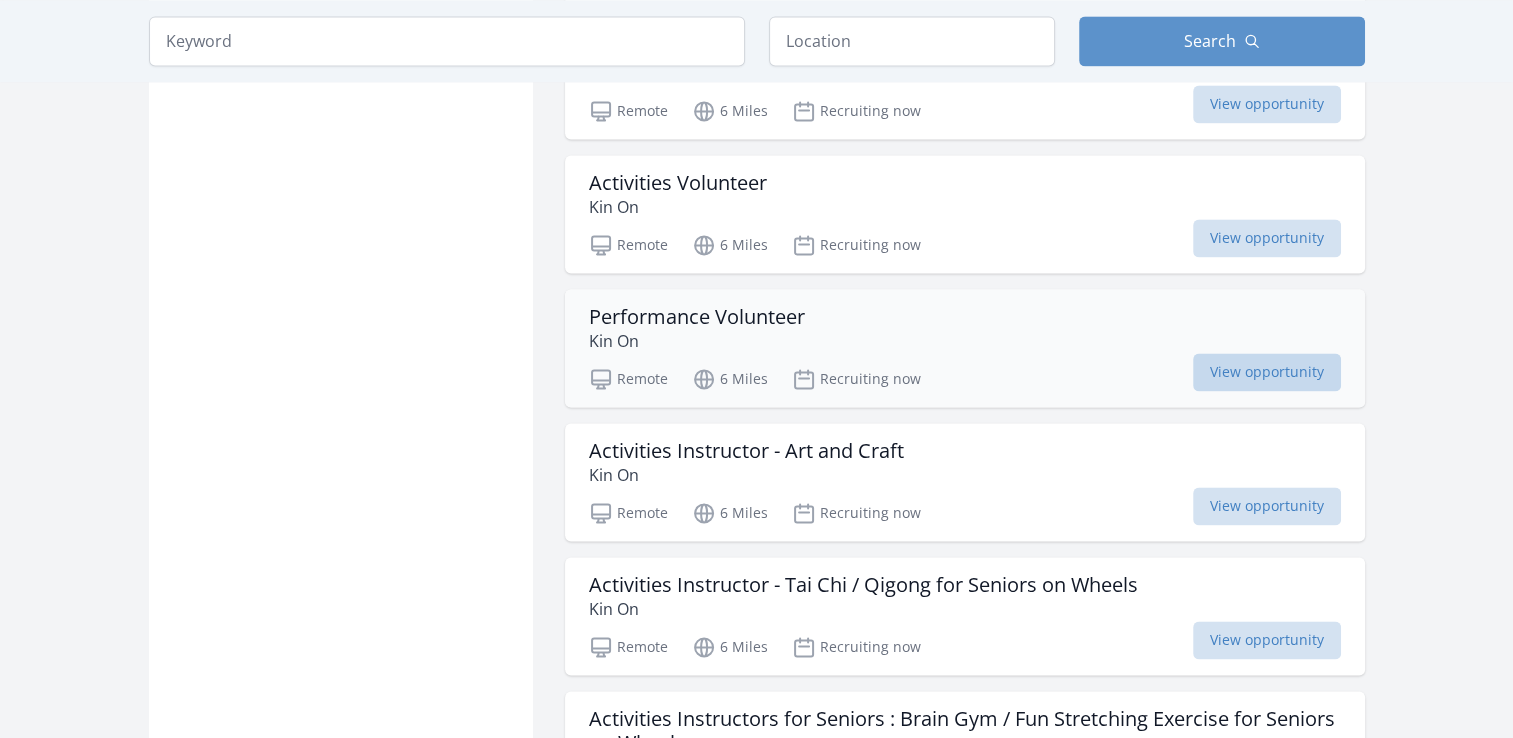 click on "View opportunity" at bounding box center [1267, 372] 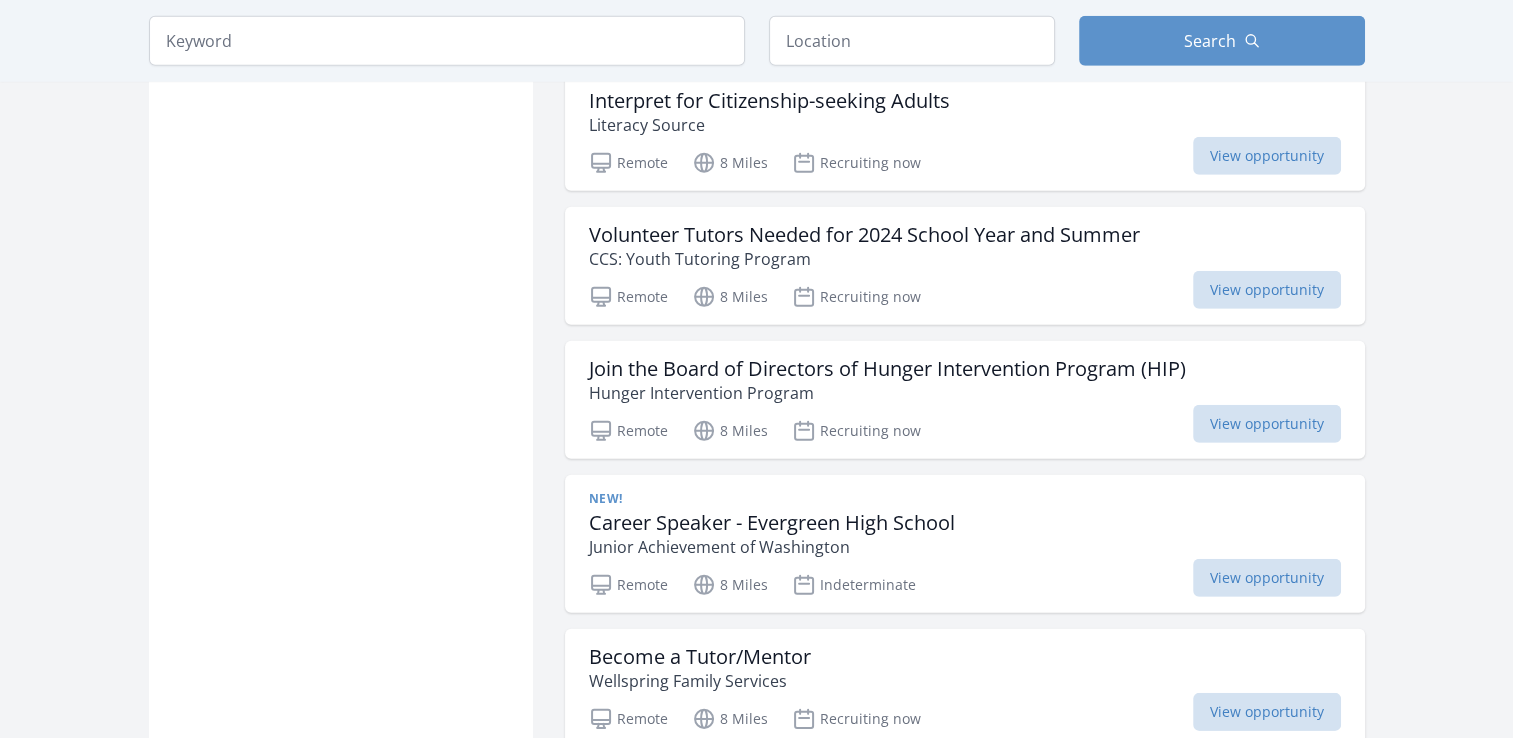 scroll, scrollTop: 13467, scrollLeft: 0, axis: vertical 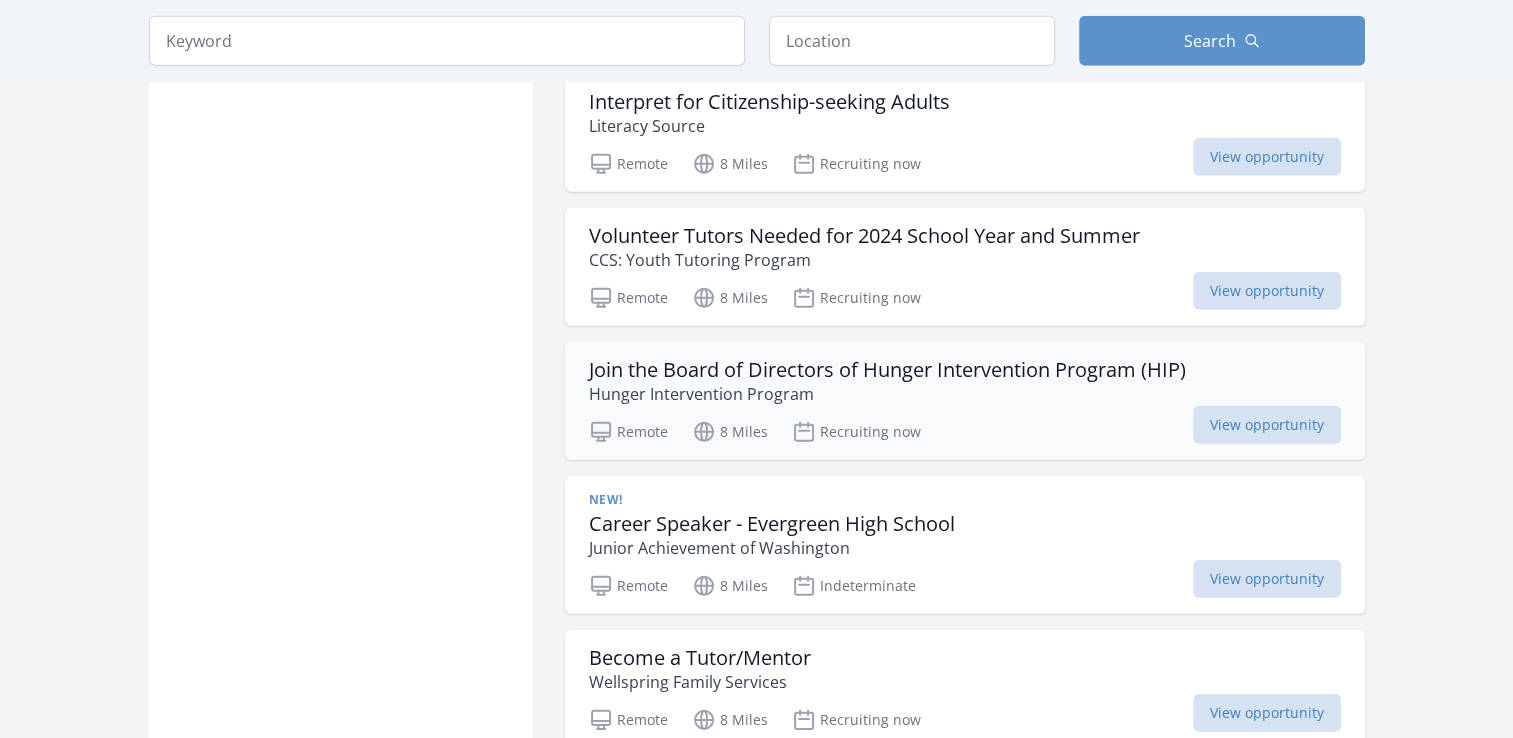 click on "Join the Board of Directors of Hunger Intervention Program (HIP)" at bounding box center (887, 370) 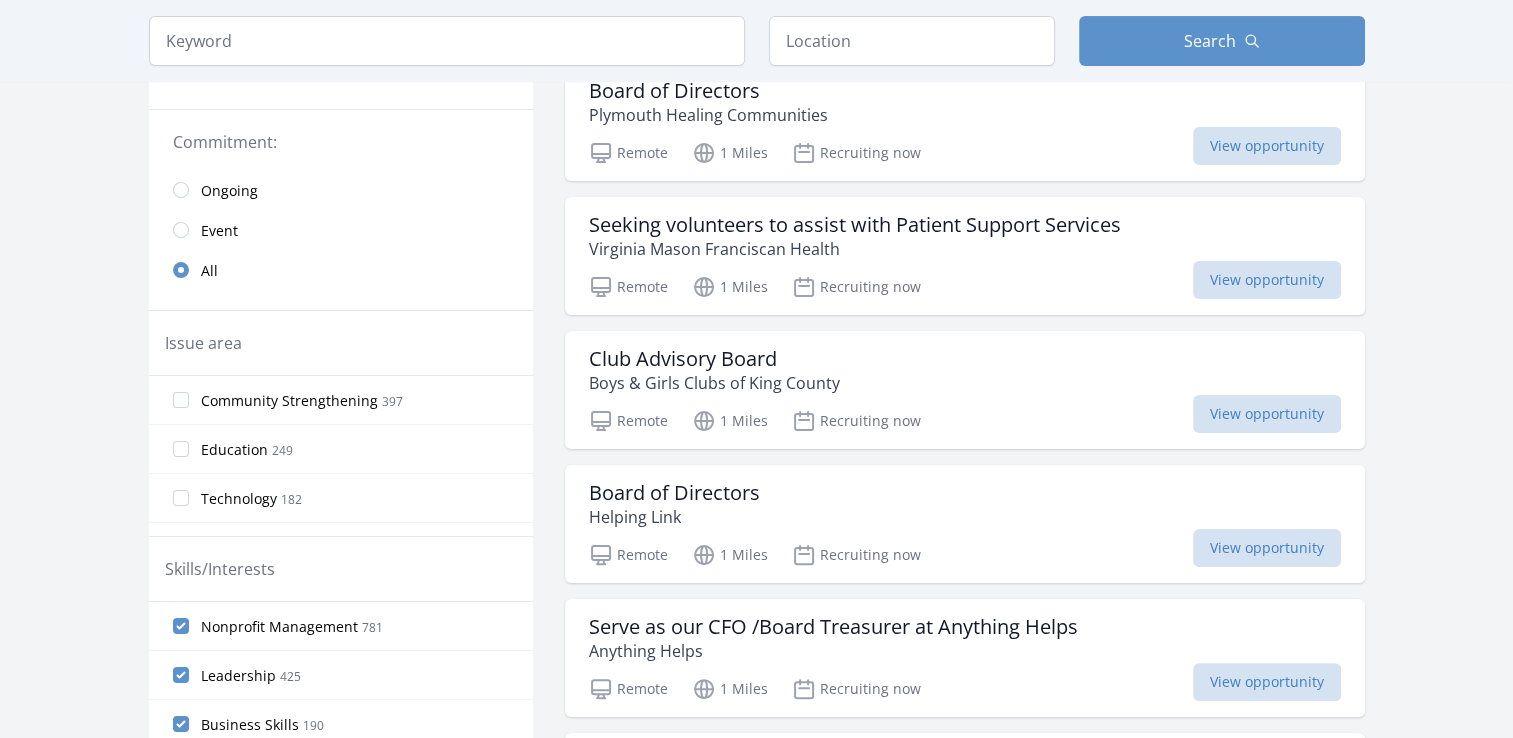 scroll, scrollTop: 394, scrollLeft: 0, axis: vertical 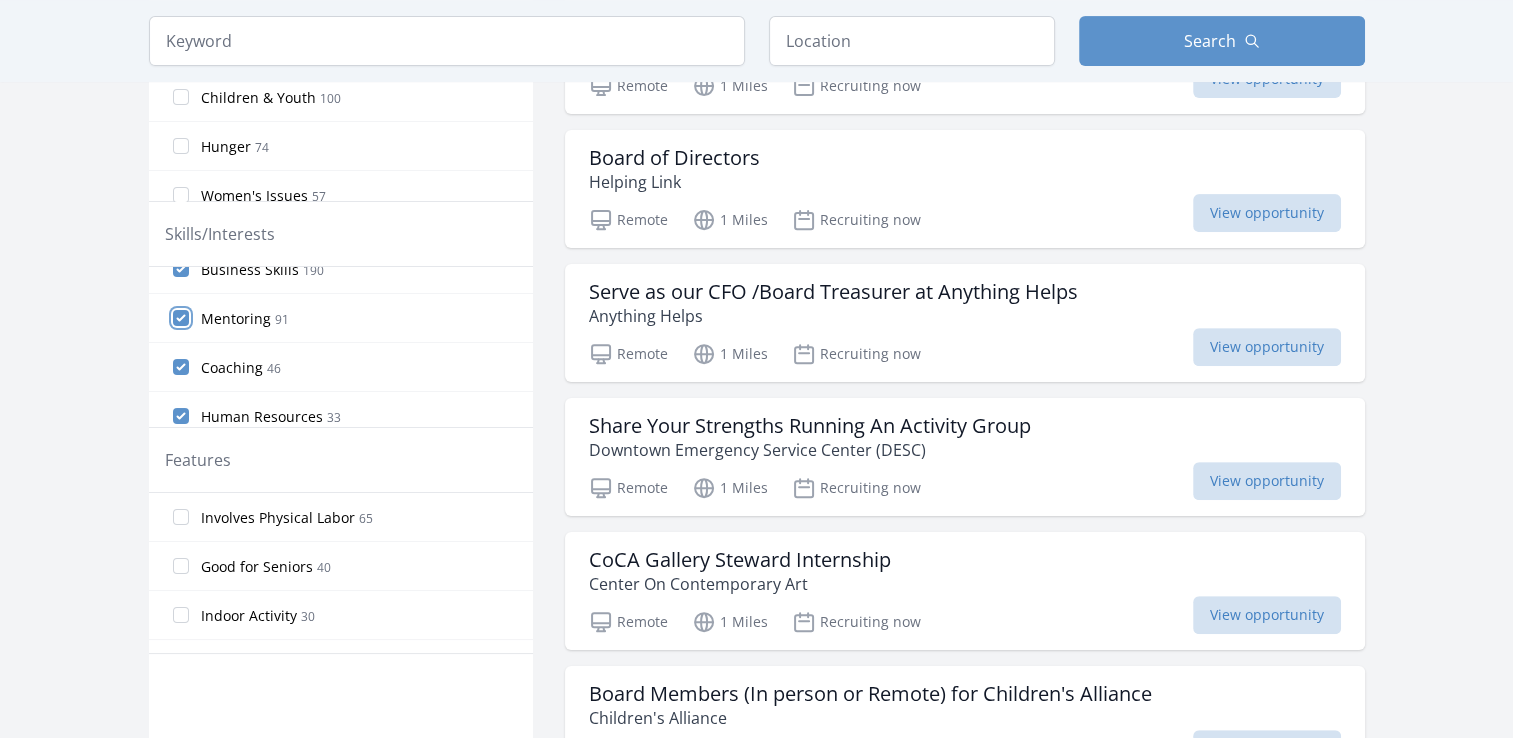 click on "Mentoring   91" at bounding box center [181, 318] 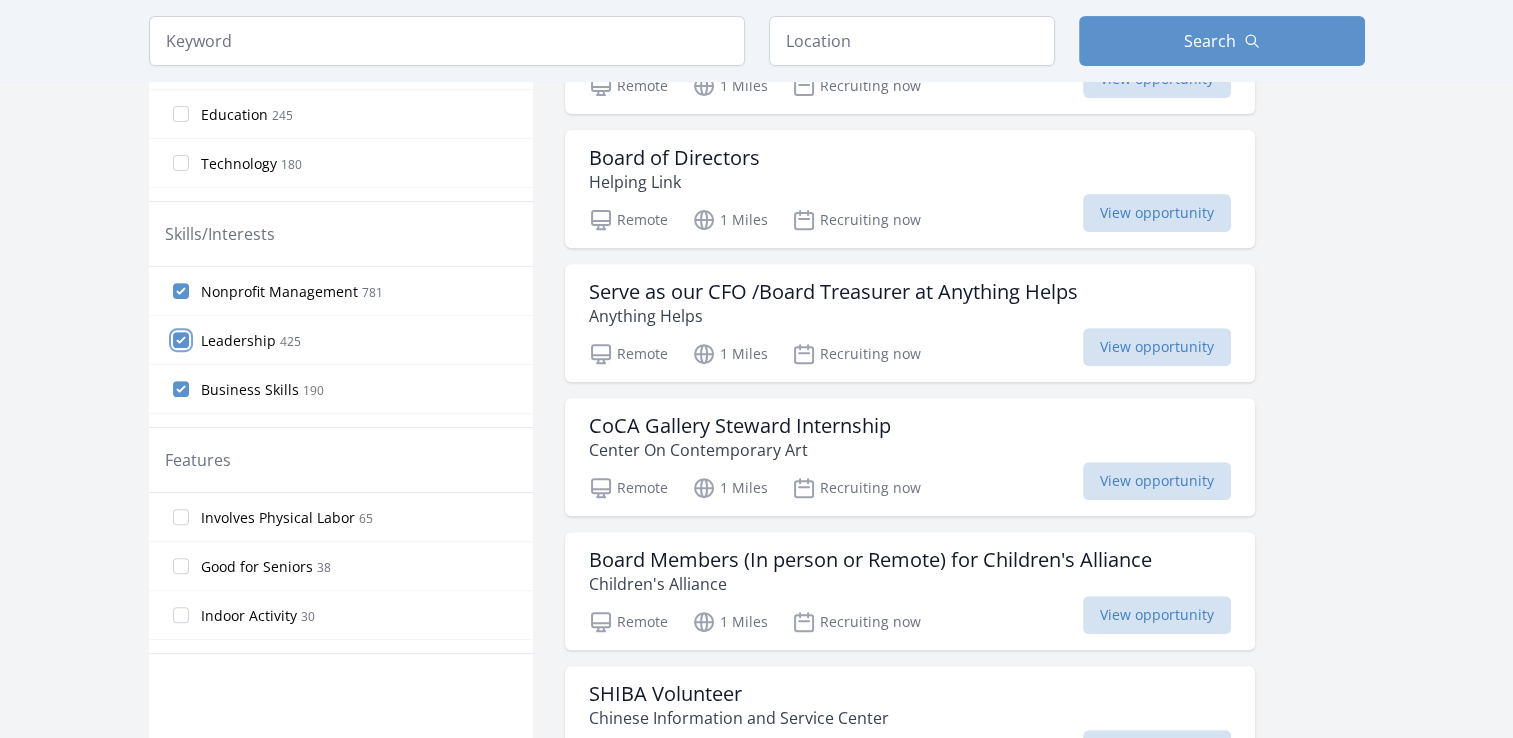 click on "Leadership   425" at bounding box center (181, 340) 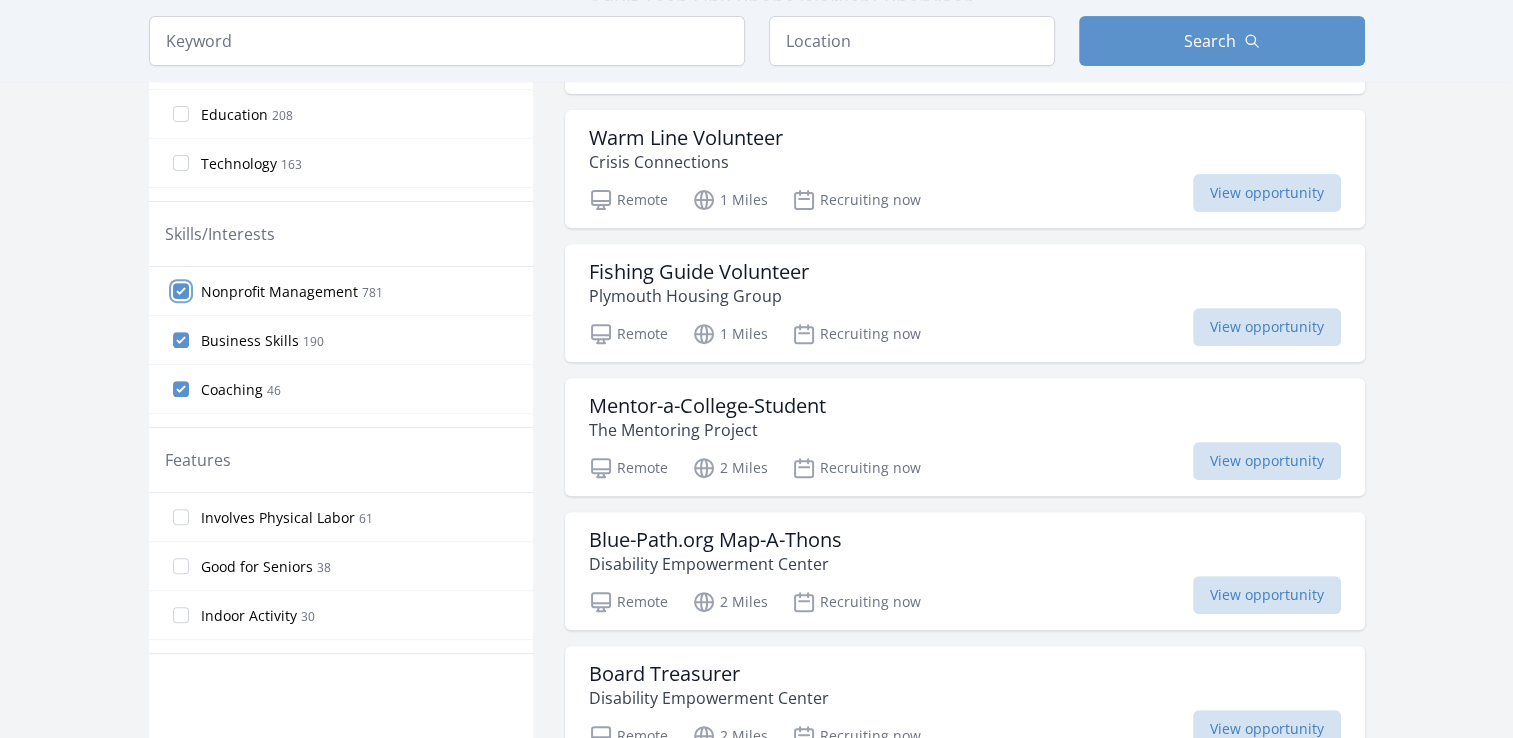 click on "Nonprofit Management   781" at bounding box center [181, 291] 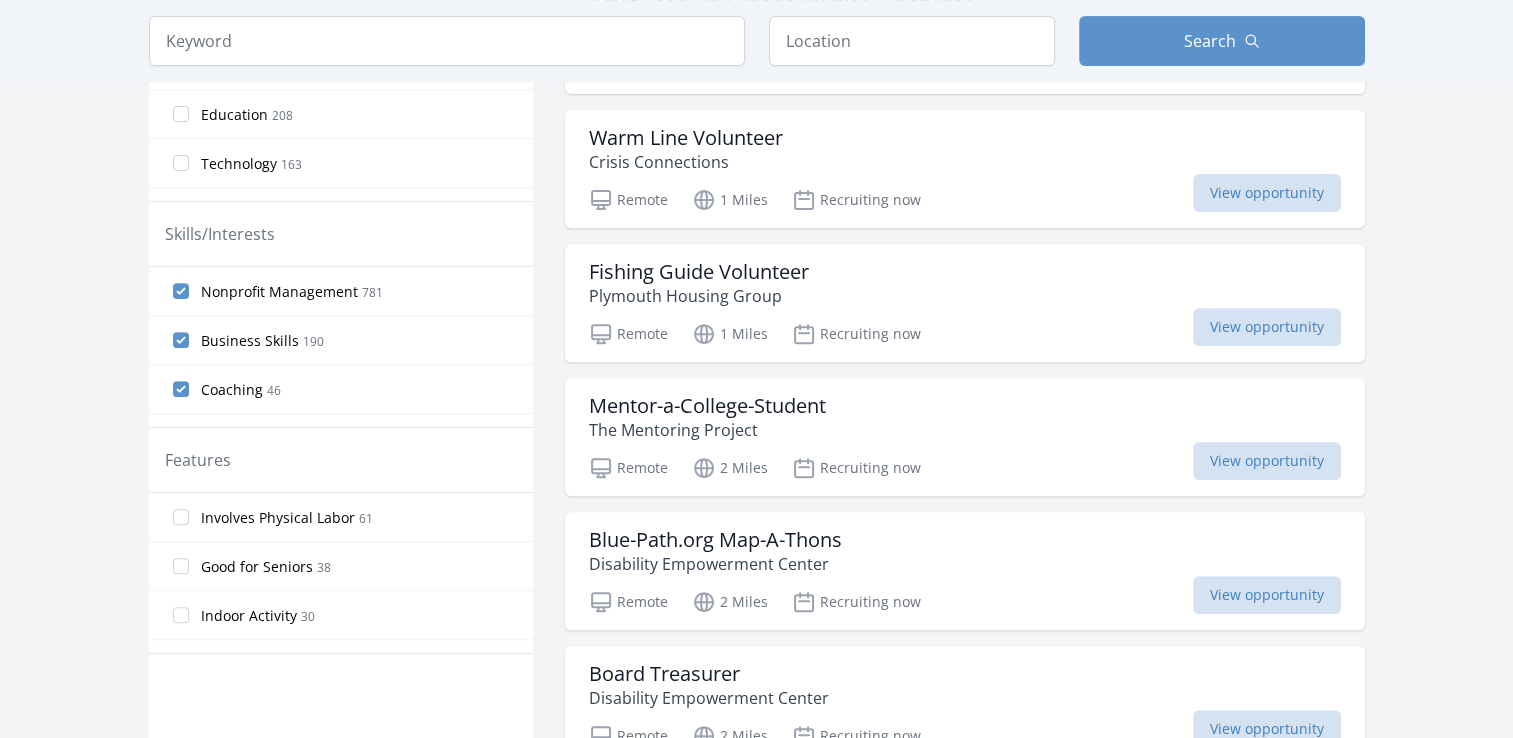 scroll, scrollTop: 679, scrollLeft: 0, axis: vertical 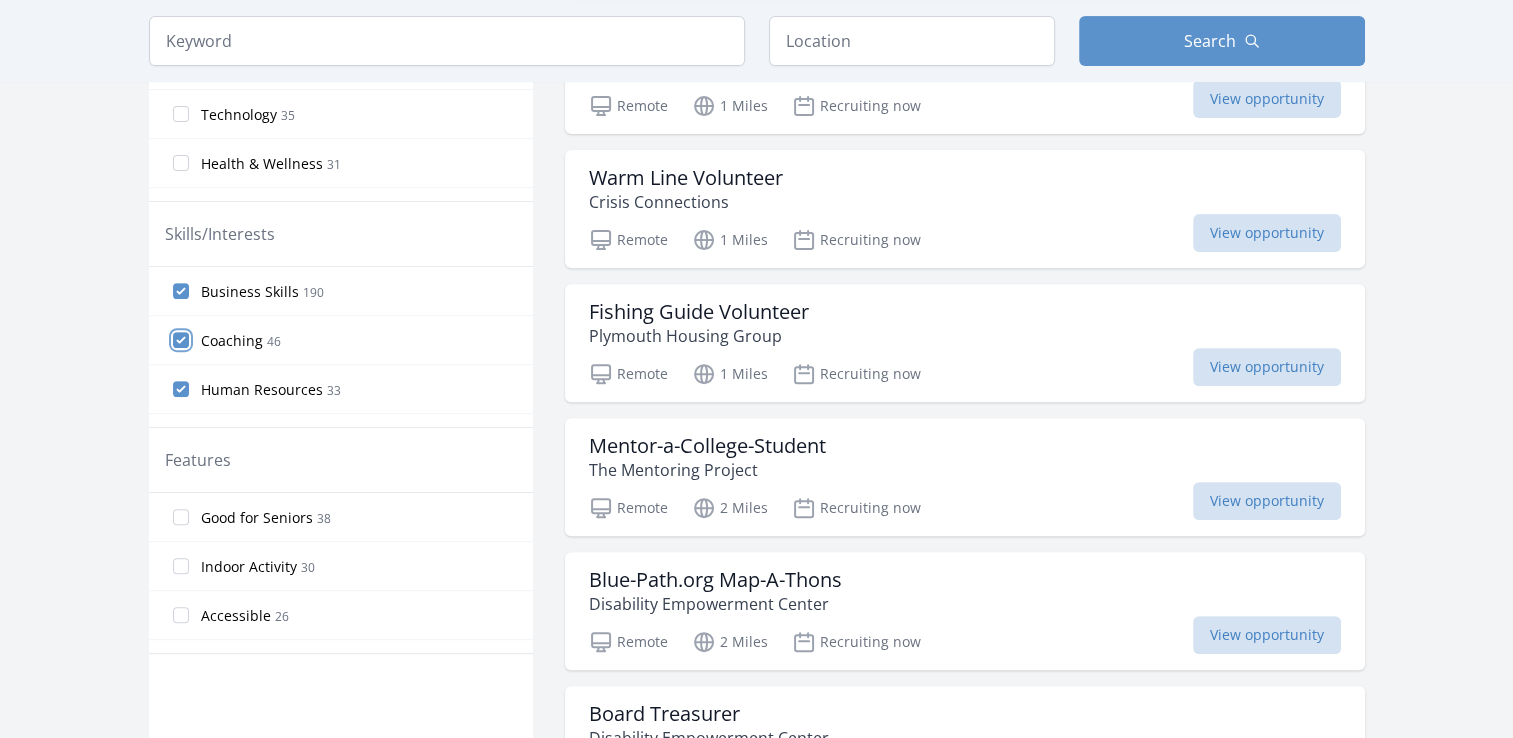 click on "Coaching   46" at bounding box center [181, 340] 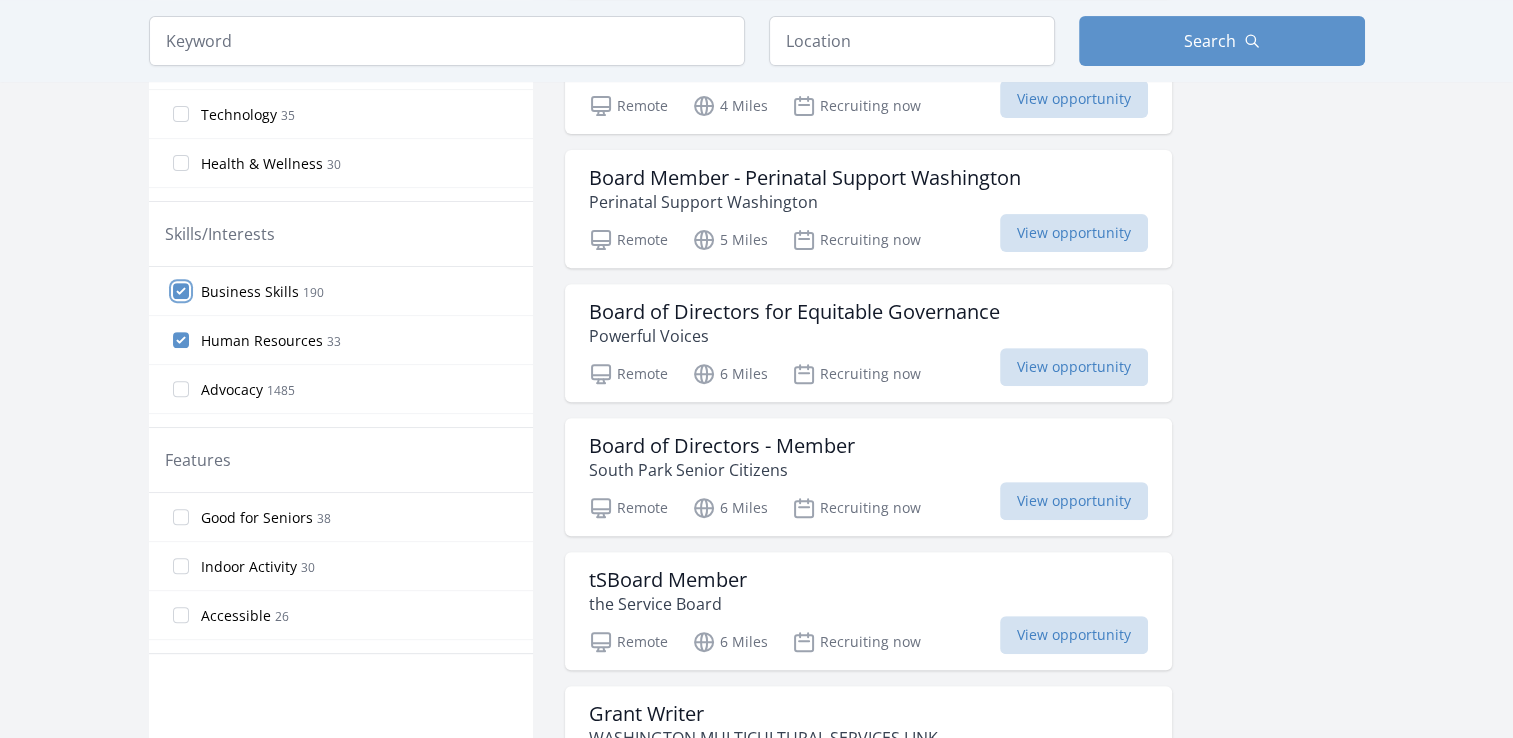 click on "Business Skills   190" at bounding box center [181, 291] 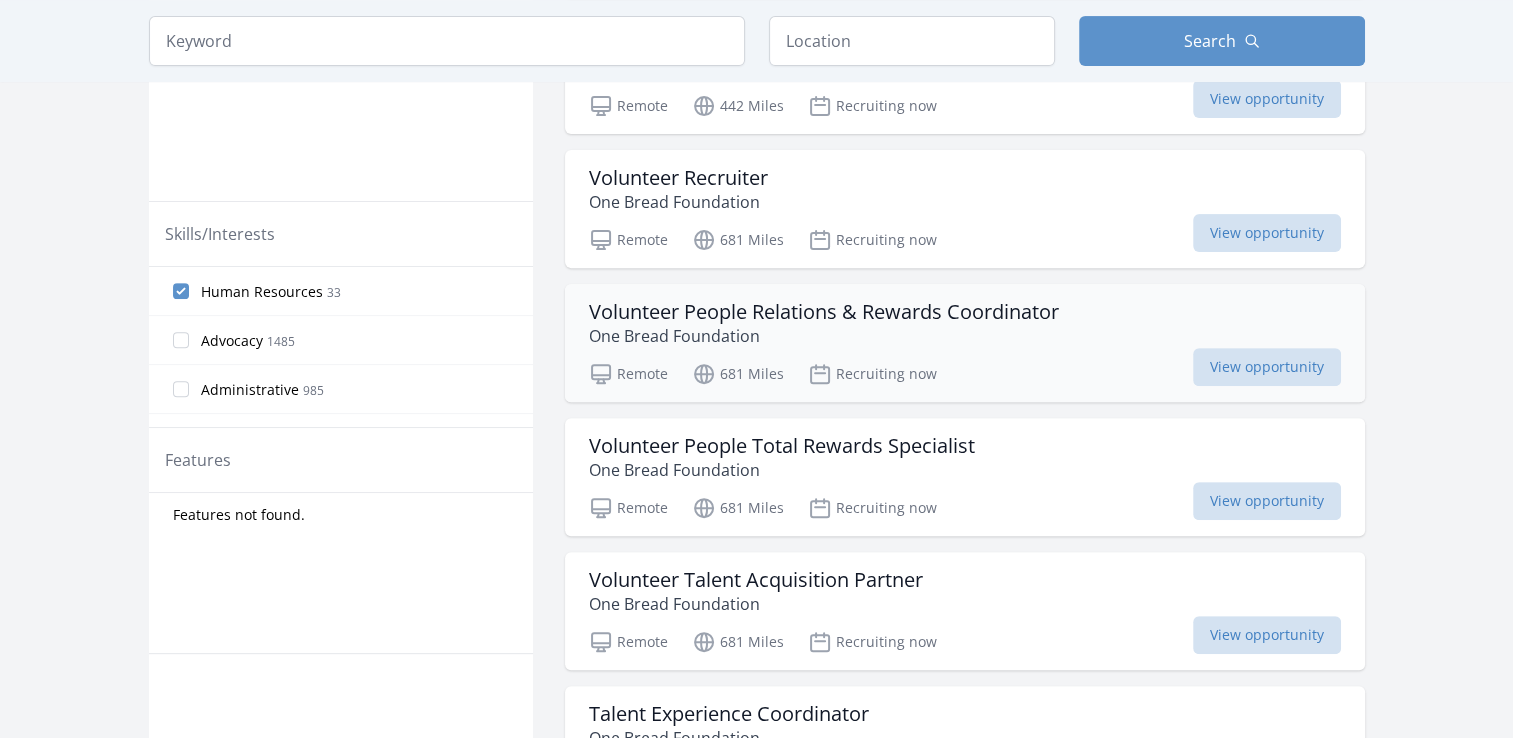 scroll, scrollTop: 740, scrollLeft: 0, axis: vertical 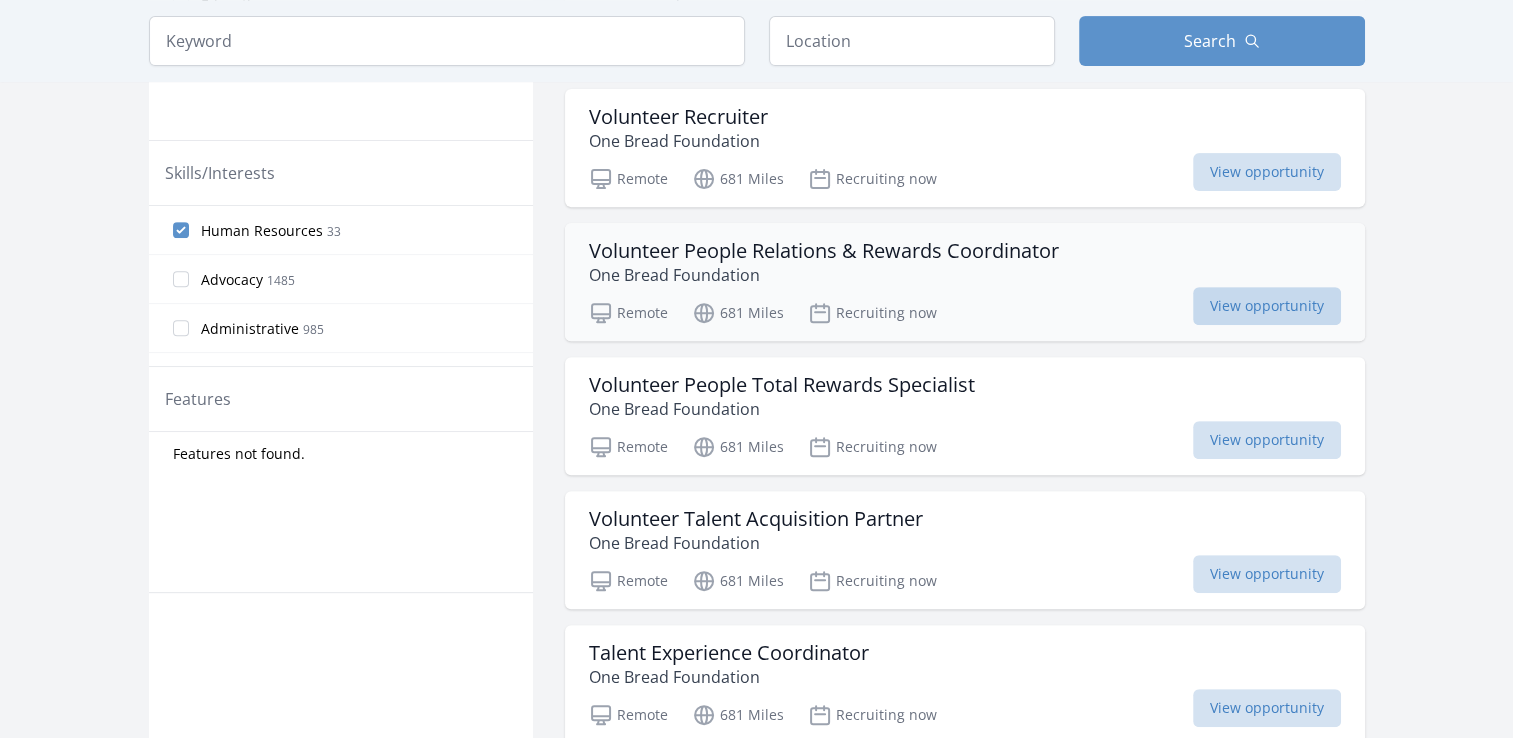 click on "View opportunity" at bounding box center [1267, 306] 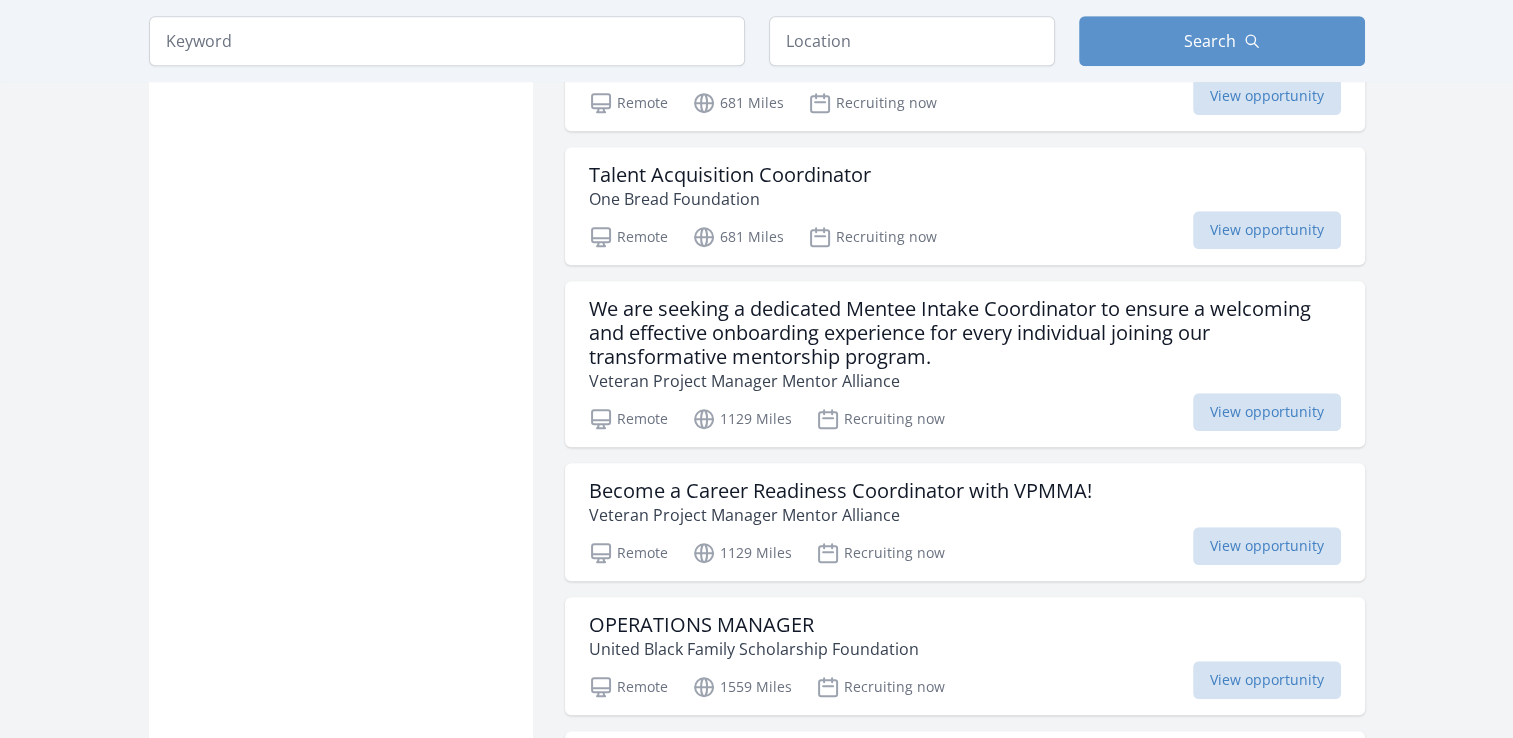 scroll, scrollTop: 1223, scrollLeft: 0, axis: vertical 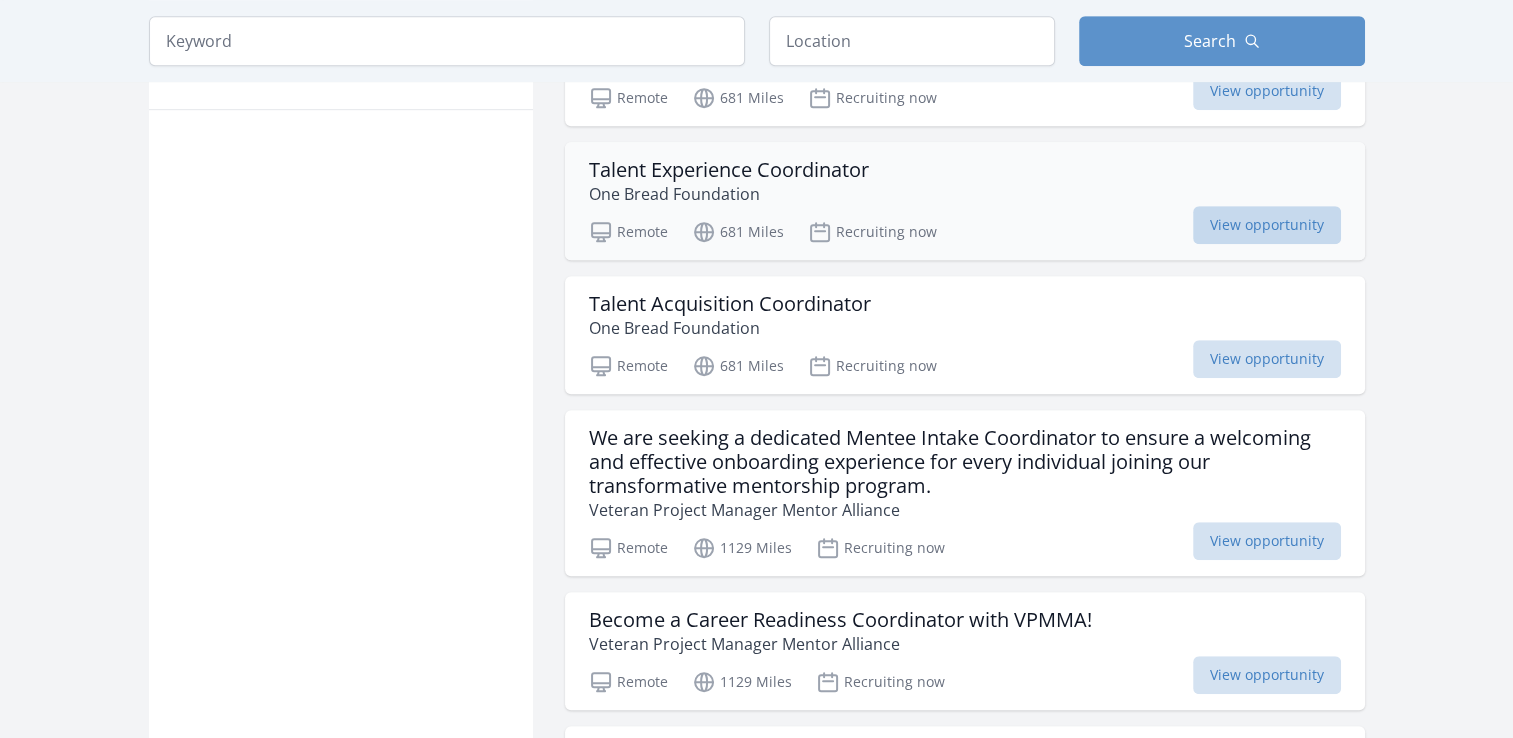 click on "View opportunity" at bounding box center (1267, 225) 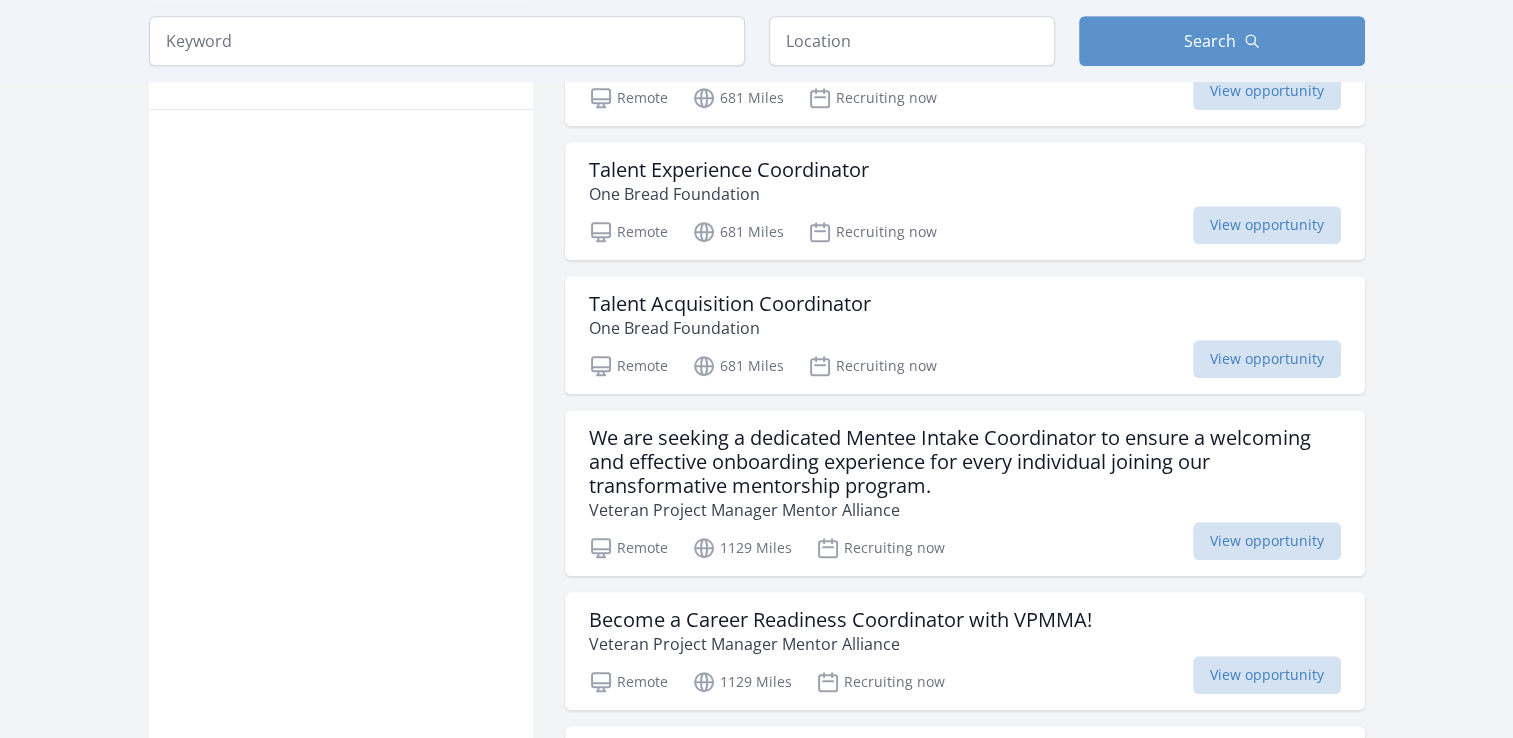 click on "Keyword
Location
Search
Active filters
Clear filters
:" at bounding box center (756, 377) 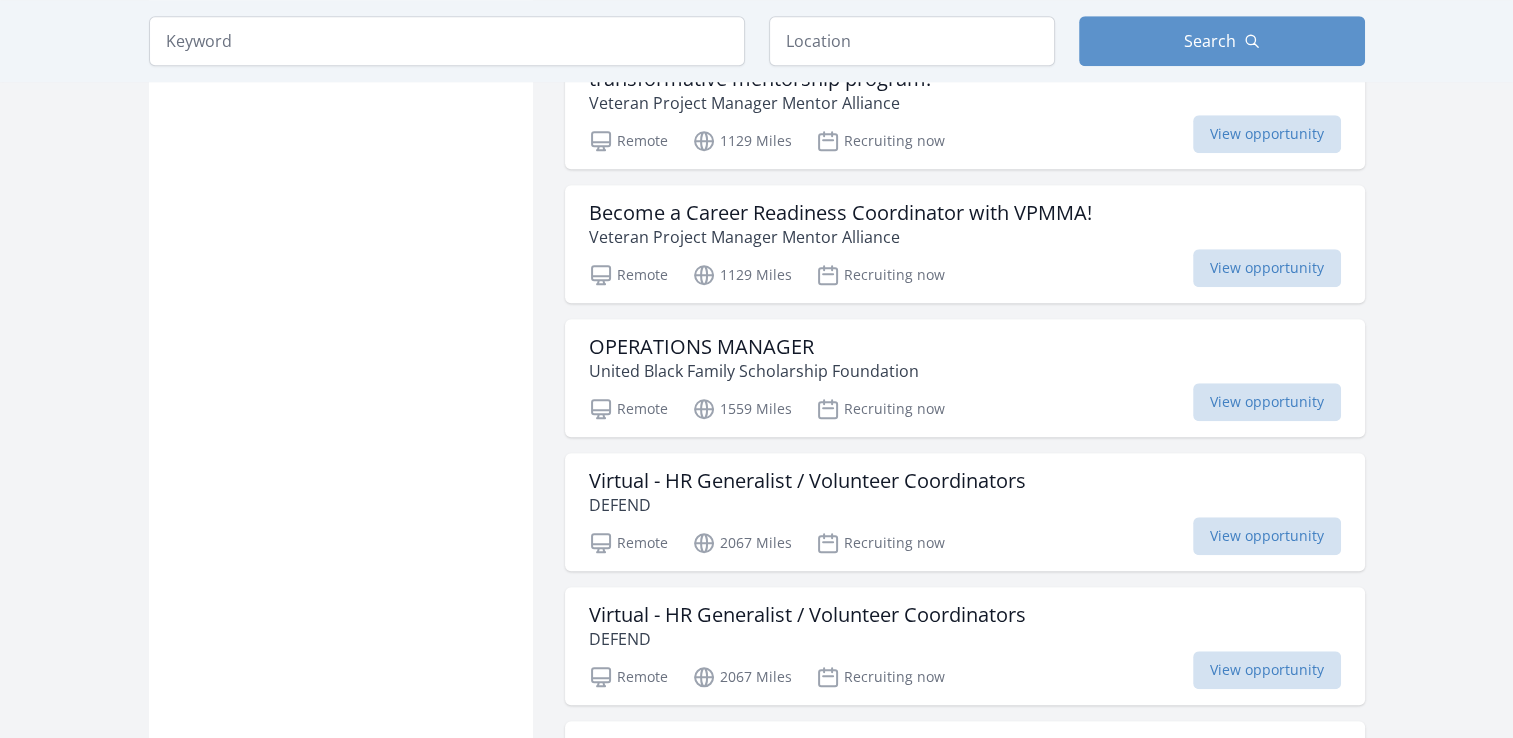 scroll, scrollTop: 1631, scrollLeft: 0, axis: vertical 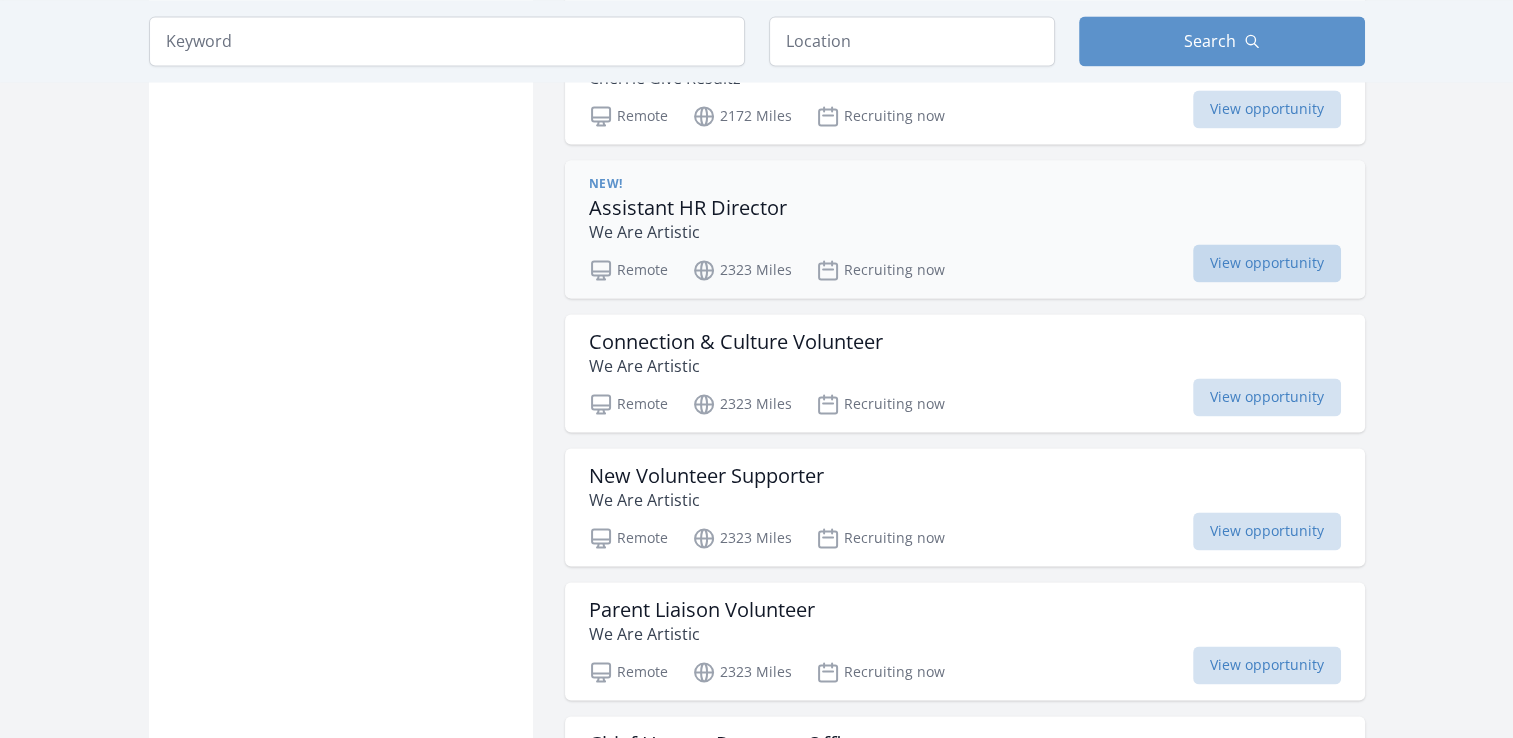 click on "View opportunity" at bounding box center (1267, 263) 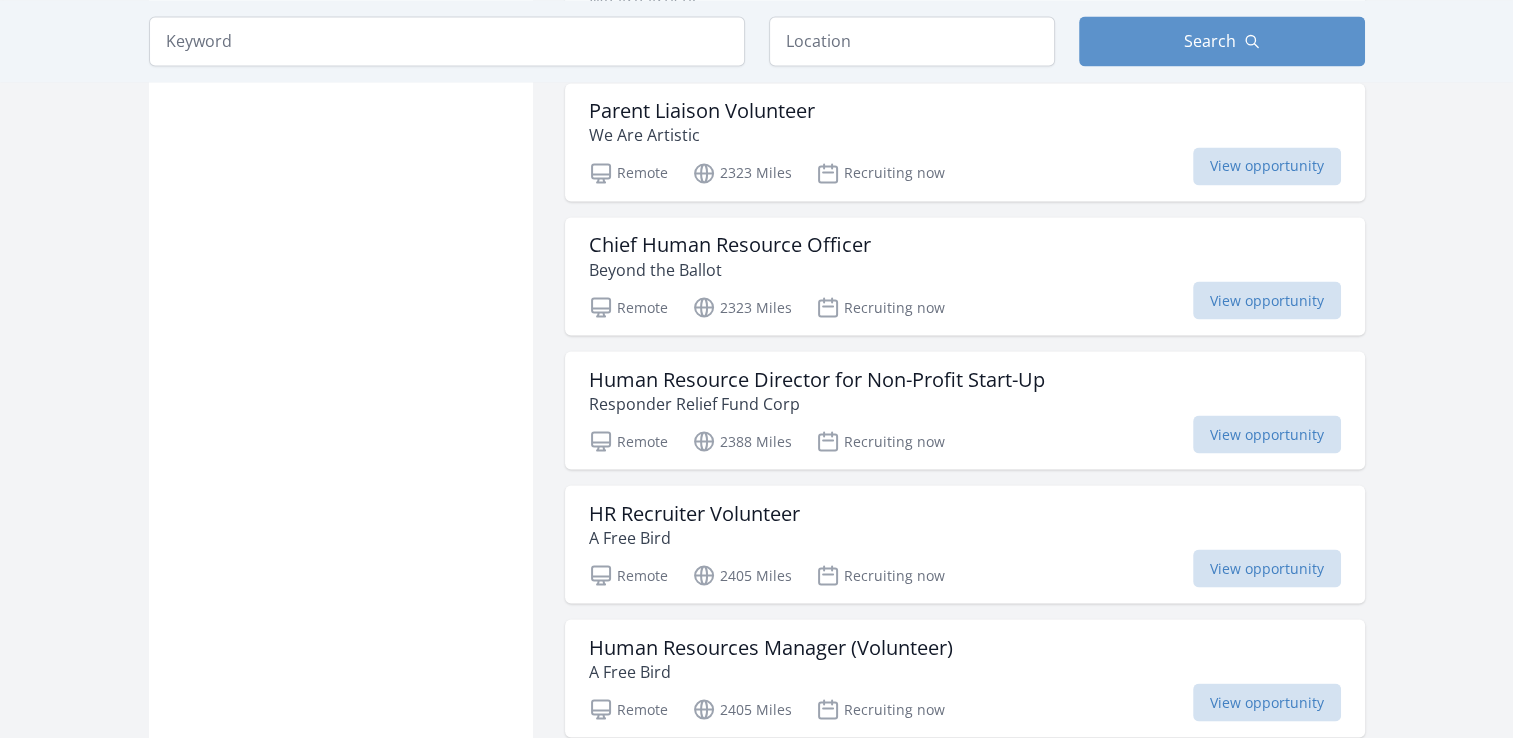 scroll, scrollTop: 3520, scrollLeft: 0, axis: vertical 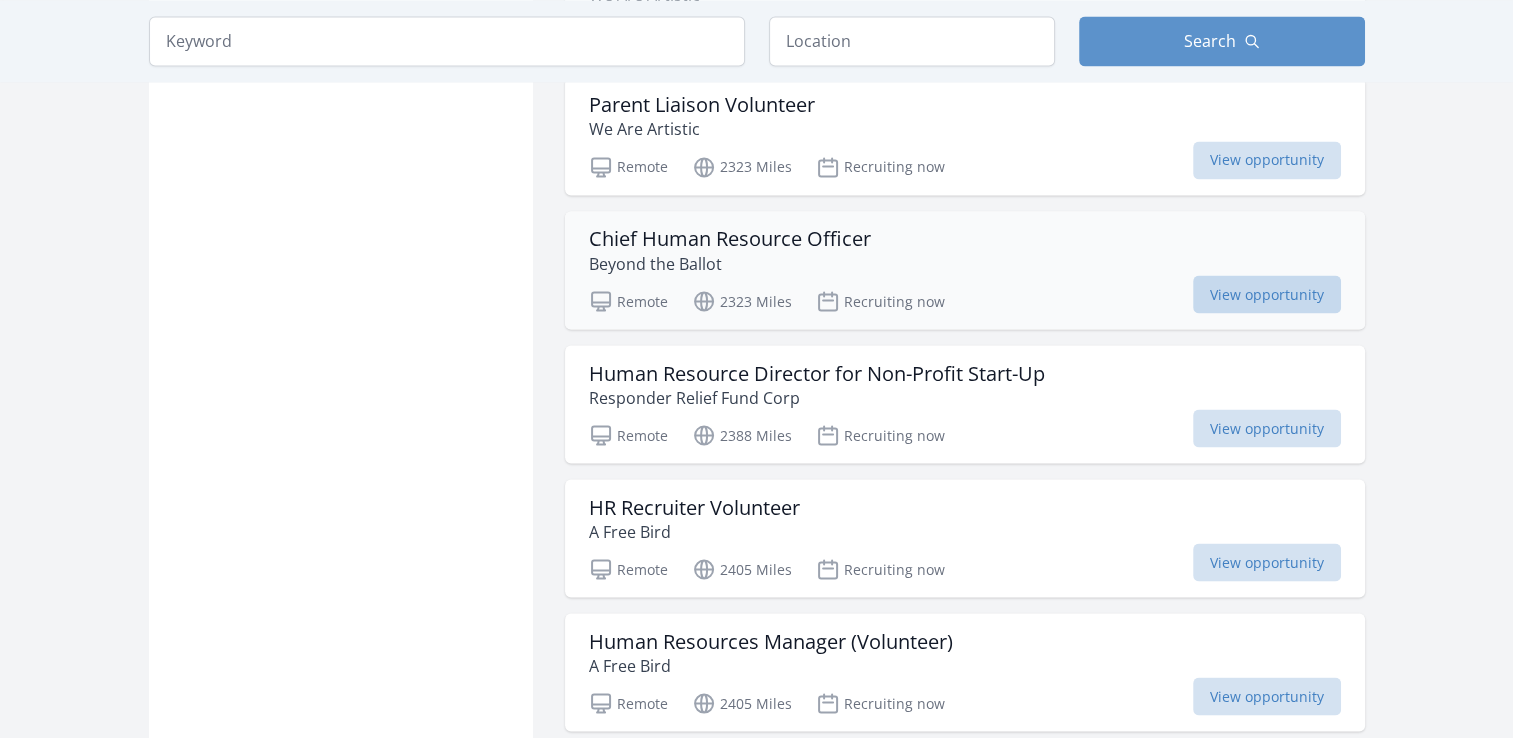 click on "View opportunity" at bounding box center (1267, 294) 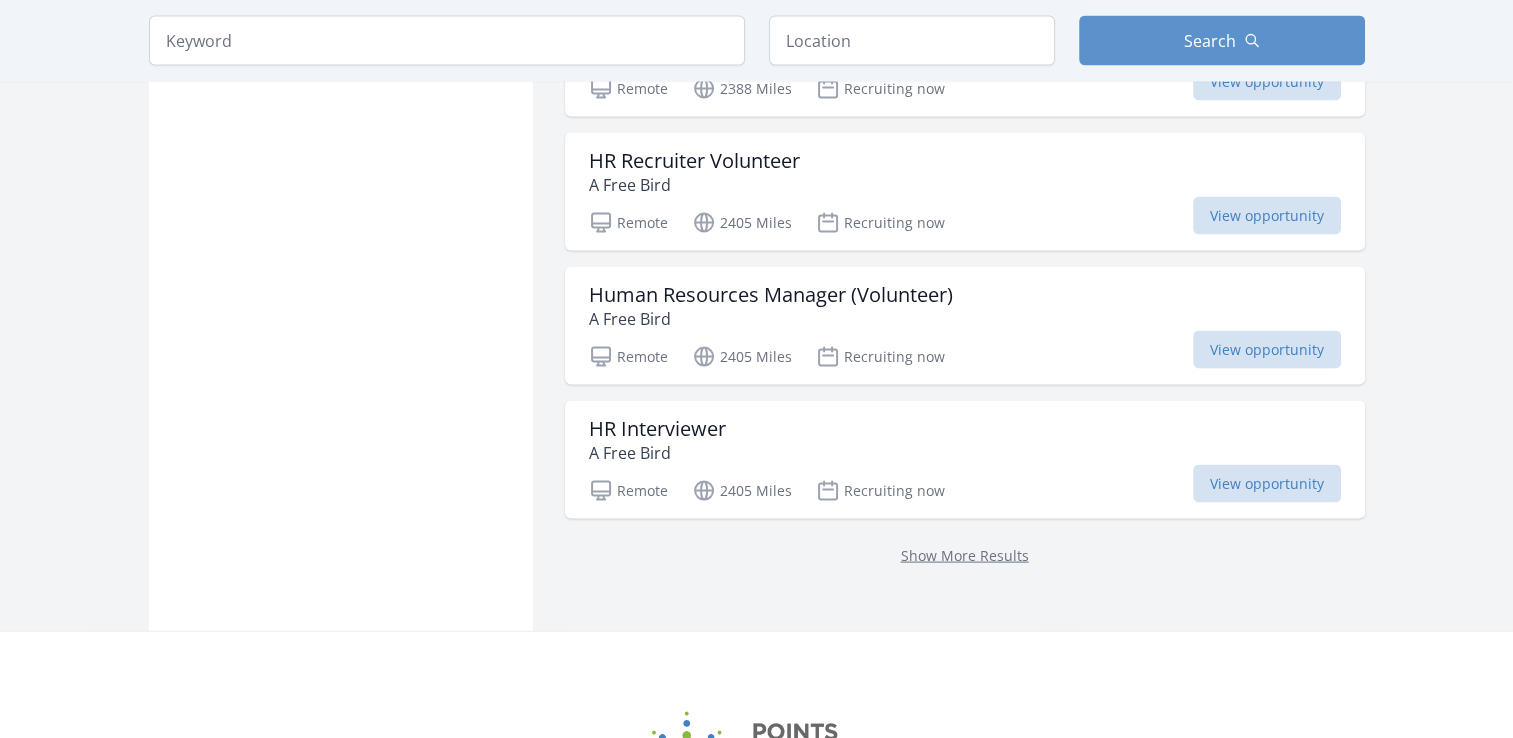 scroll, scrollTop: 3867, scrollLeft: 0, axis: vertical 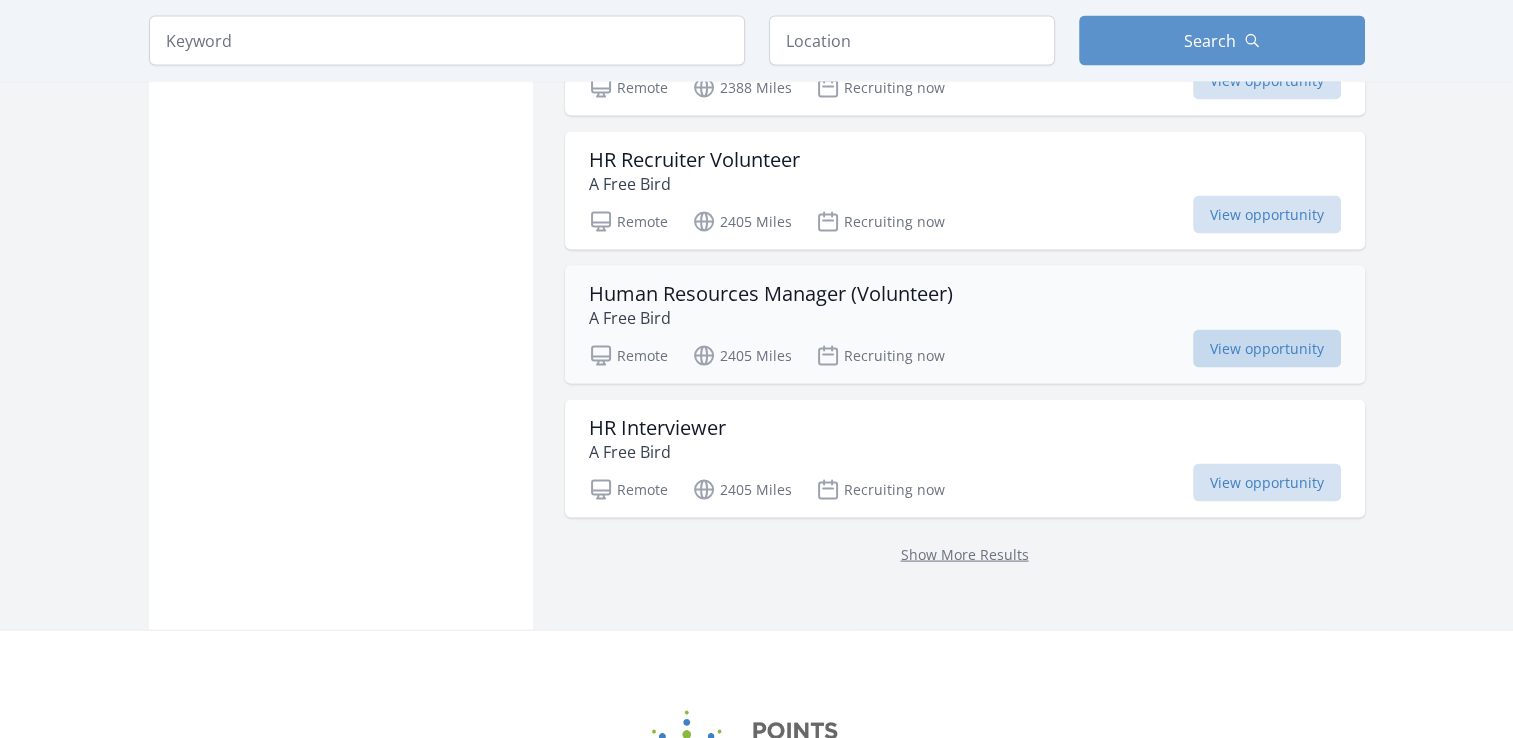 click on "View opportunity" at bounding box center [1267, 349] 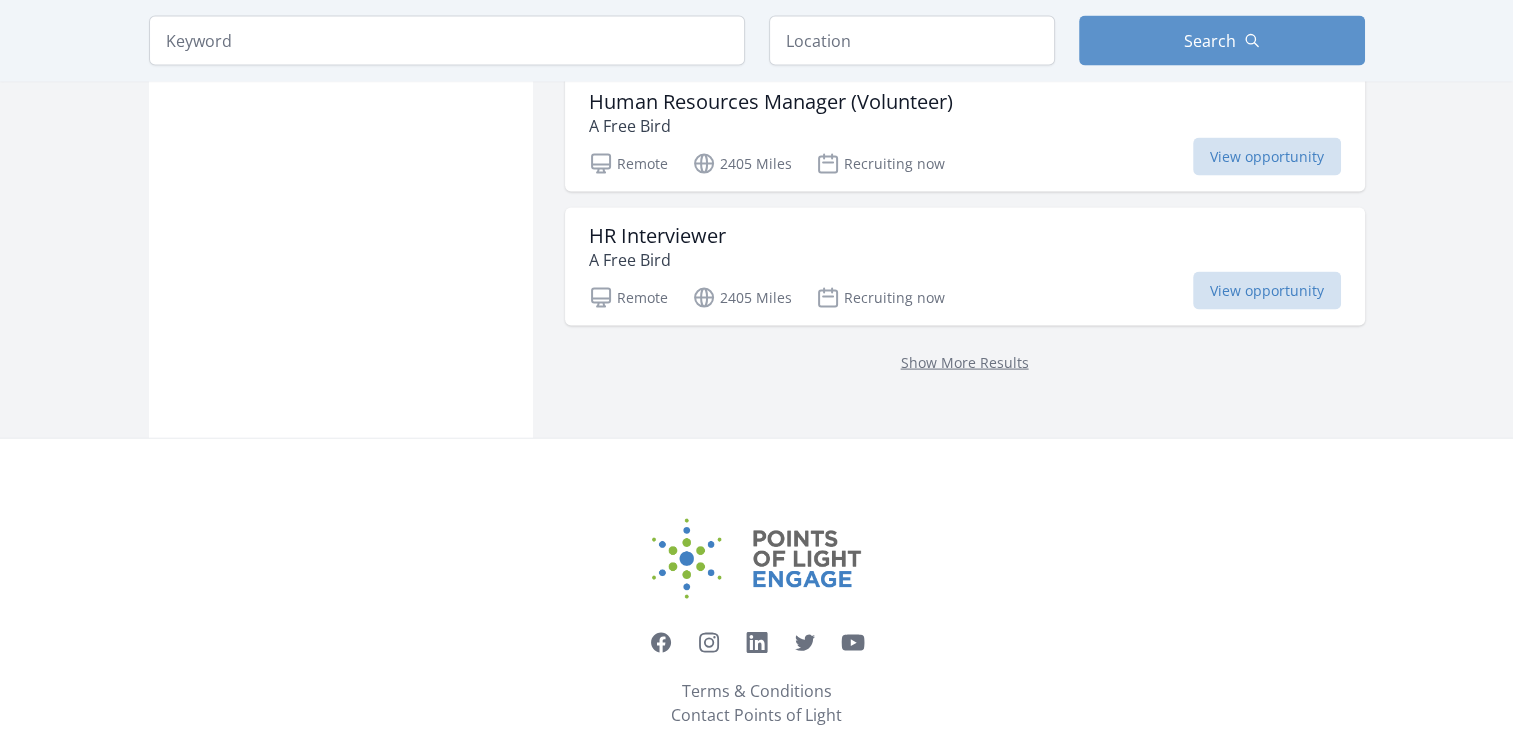 scroll, scrollTop: 4090, scrollLeft: 0, axis: vertical 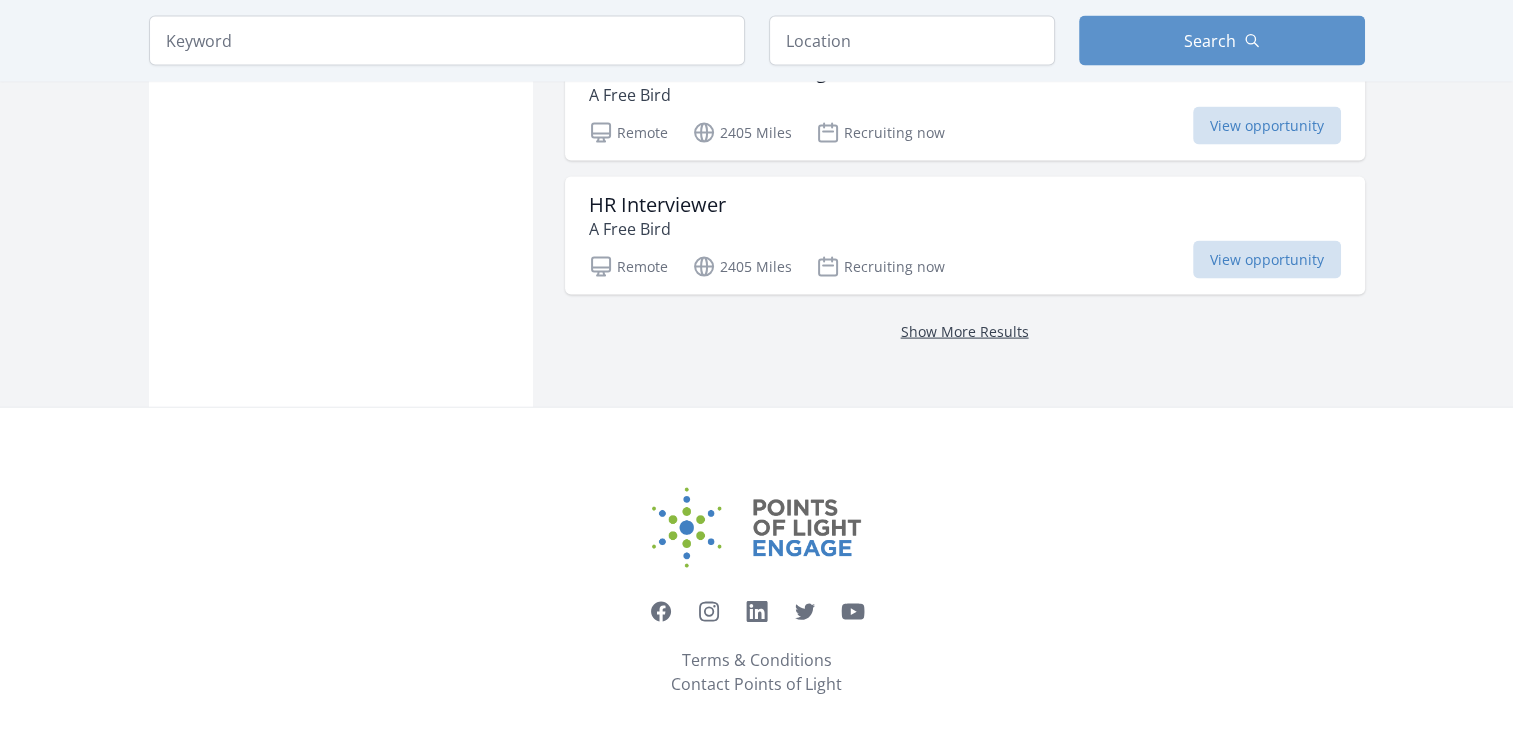 click on "Show More Results" at bounding box center (965, 331) 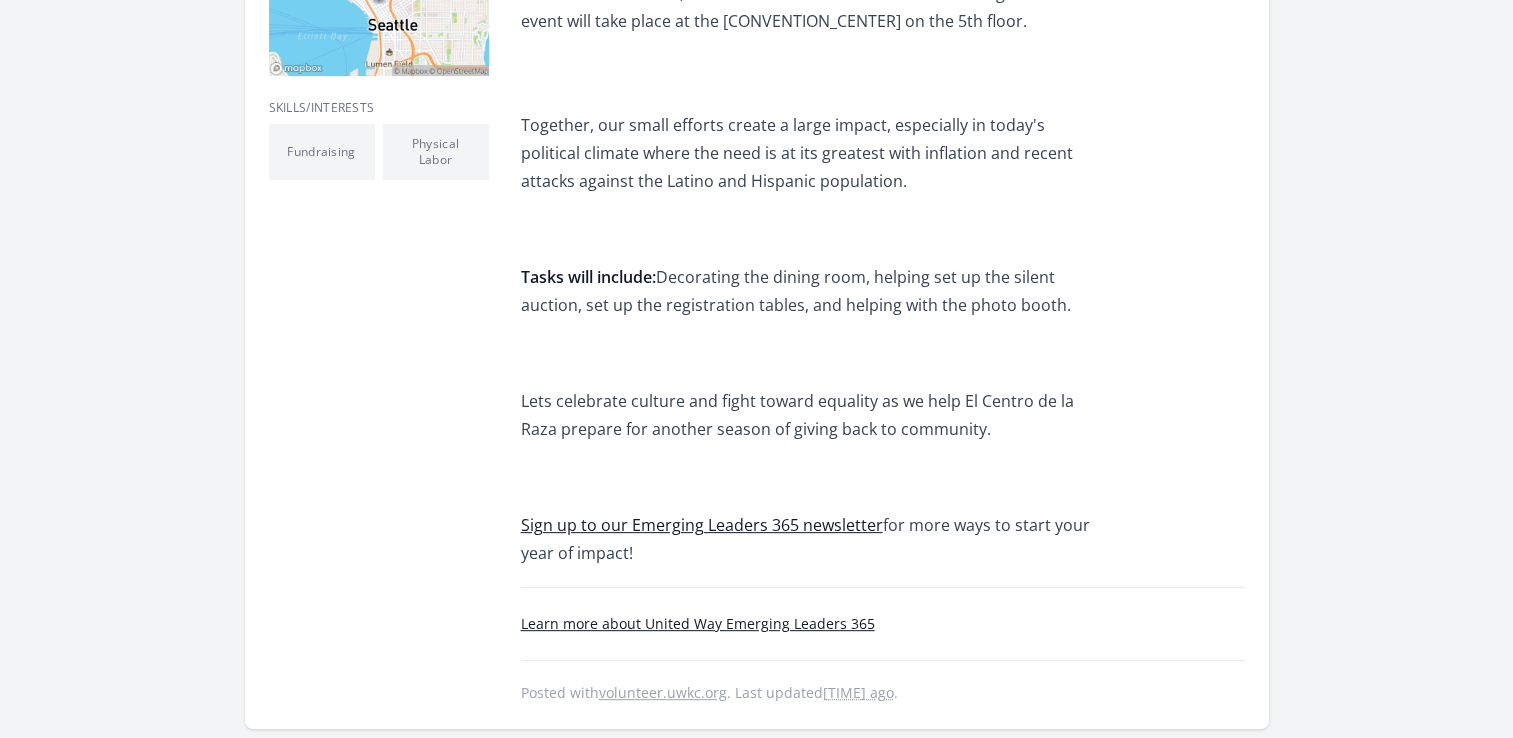 scroll, scrollTop: 655, scrollLeft: 0, axis: vertical 